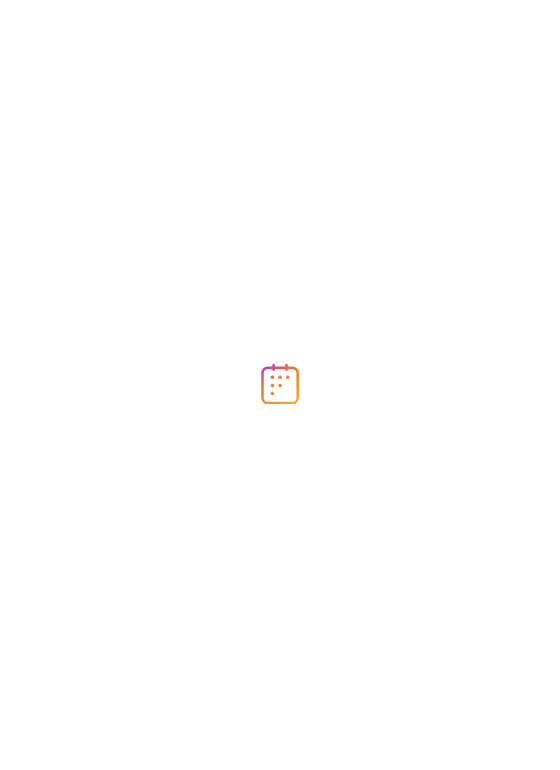 scroll, scrollTop: 0, scrollLeft: 0, axis: both 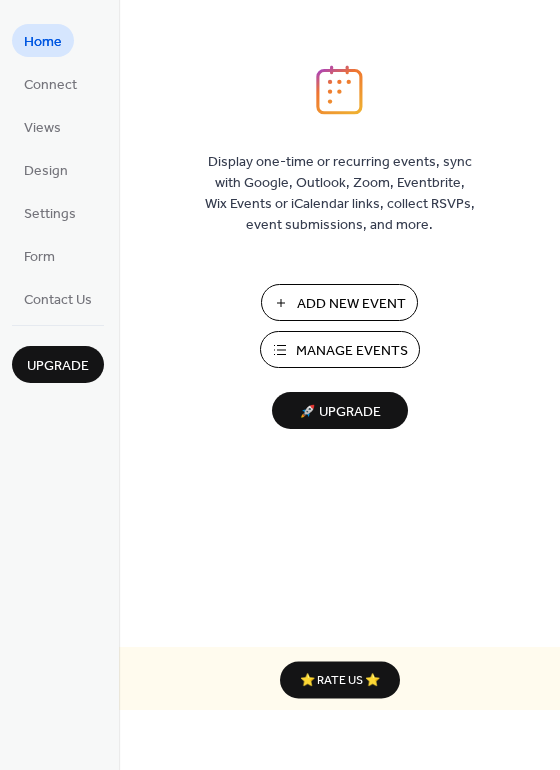 click on "Add New Event" at bounding box center (351, 304) 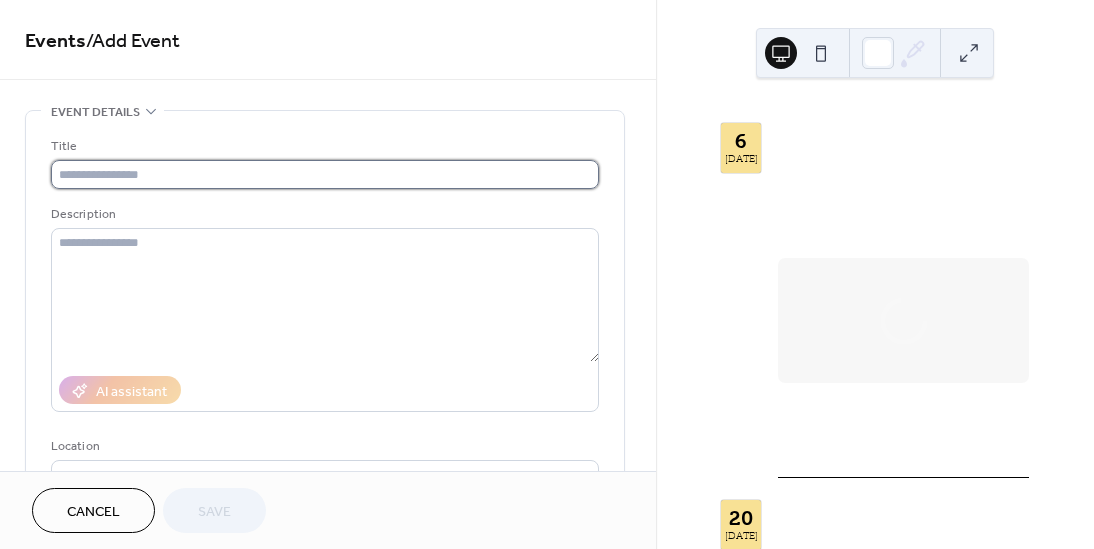 click at bounding box center [325, 174] 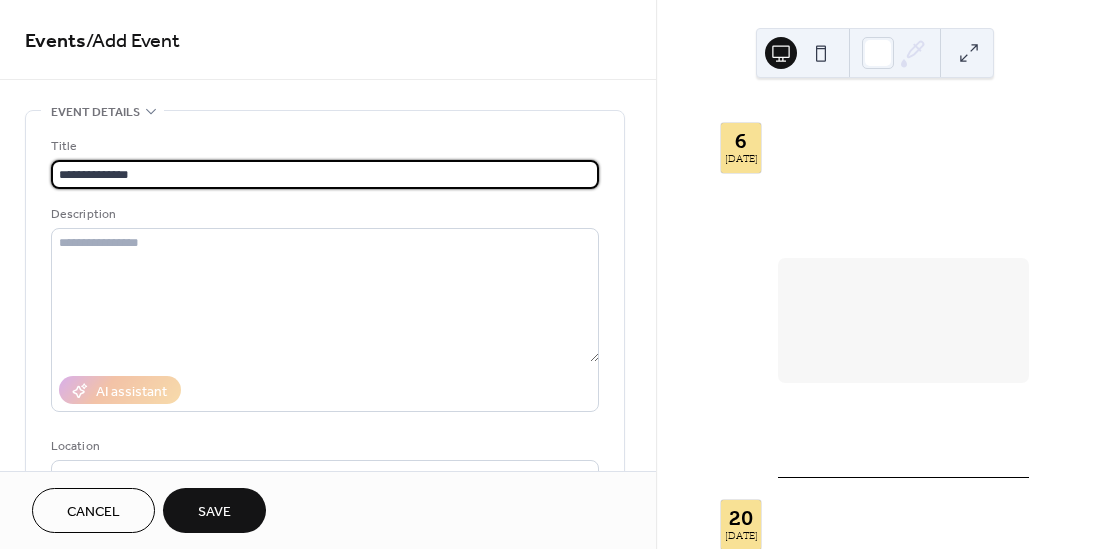 scroll, scrollTop: 0, scrollLeft: 0, axis: both 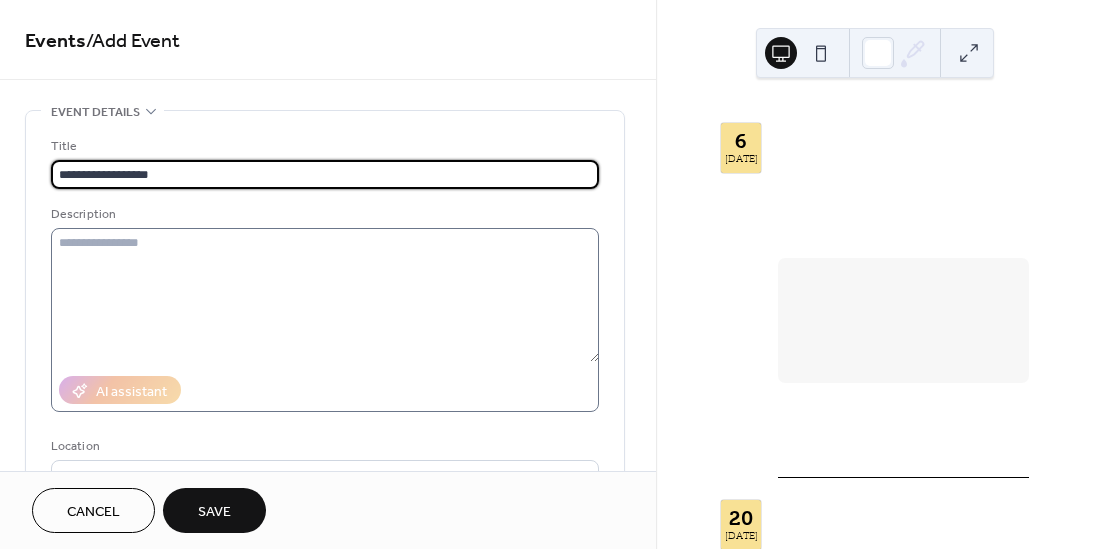 type on "**********" 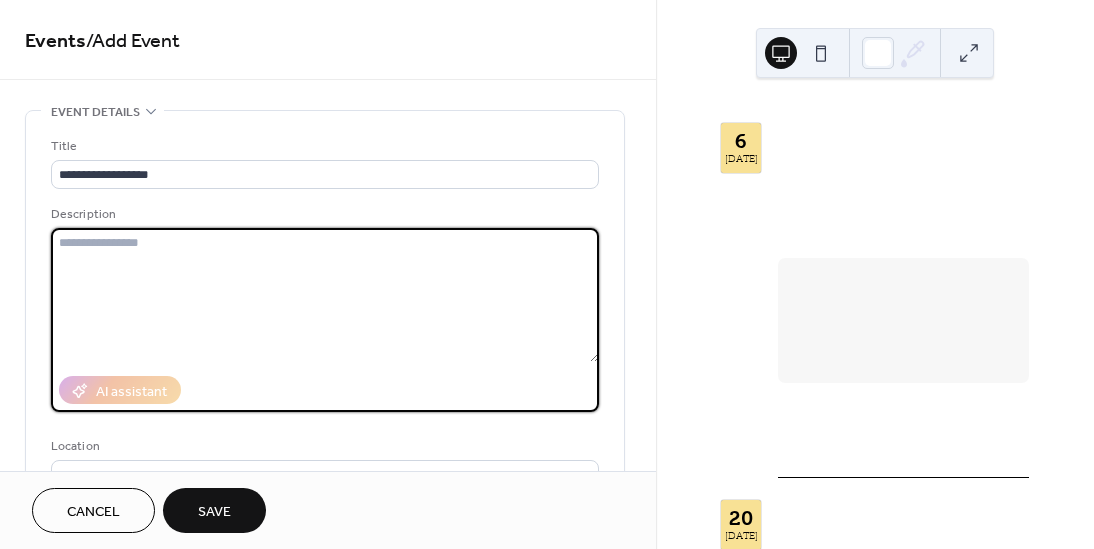 click at bounding box center [325, 295] 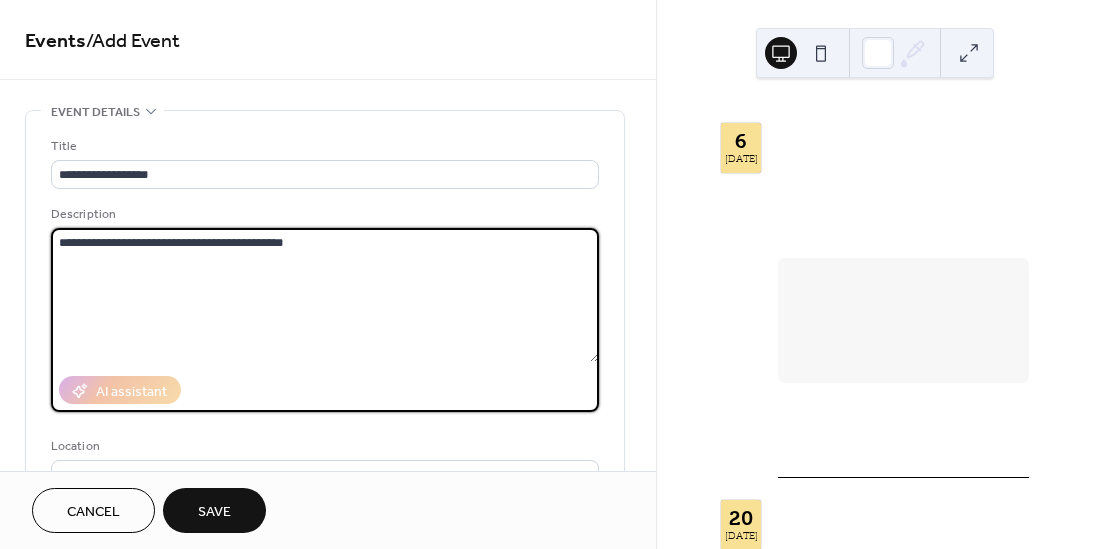 click on "**********" at bounding box center [325, 295] 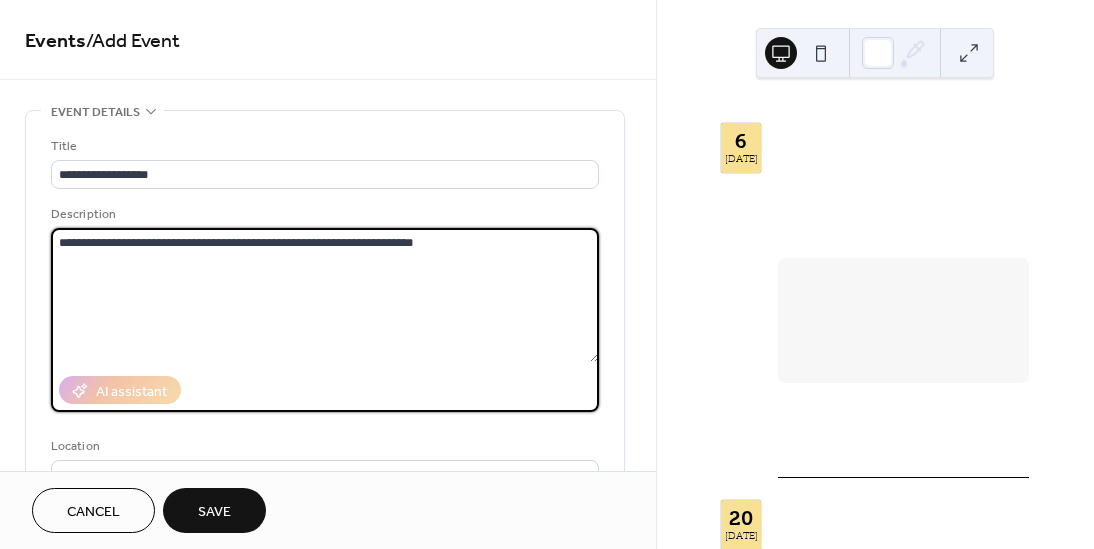 type on "**********" 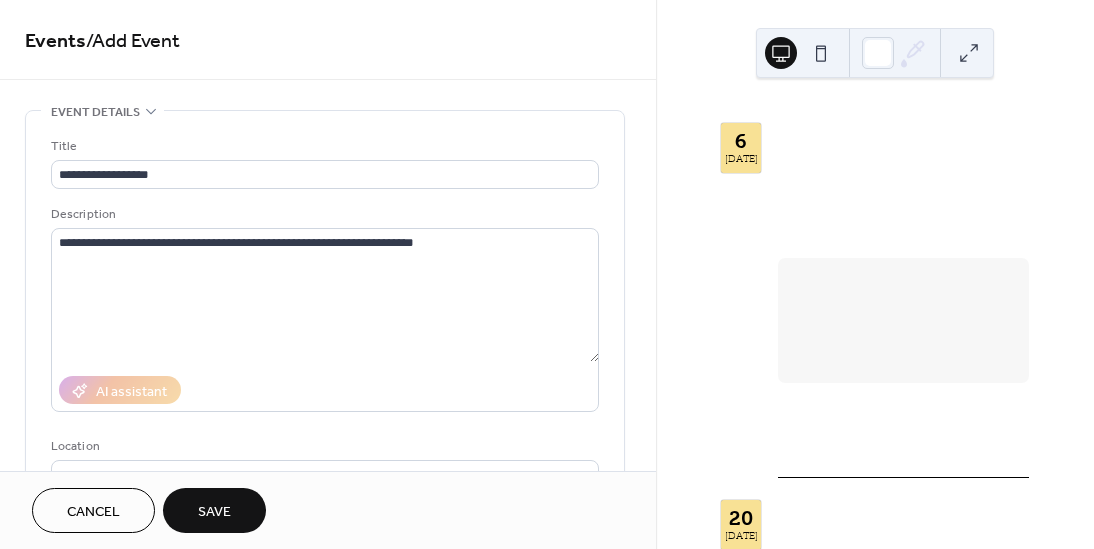 scroll, scrollTop: 194, scrollLeft: 0, axis: vertical 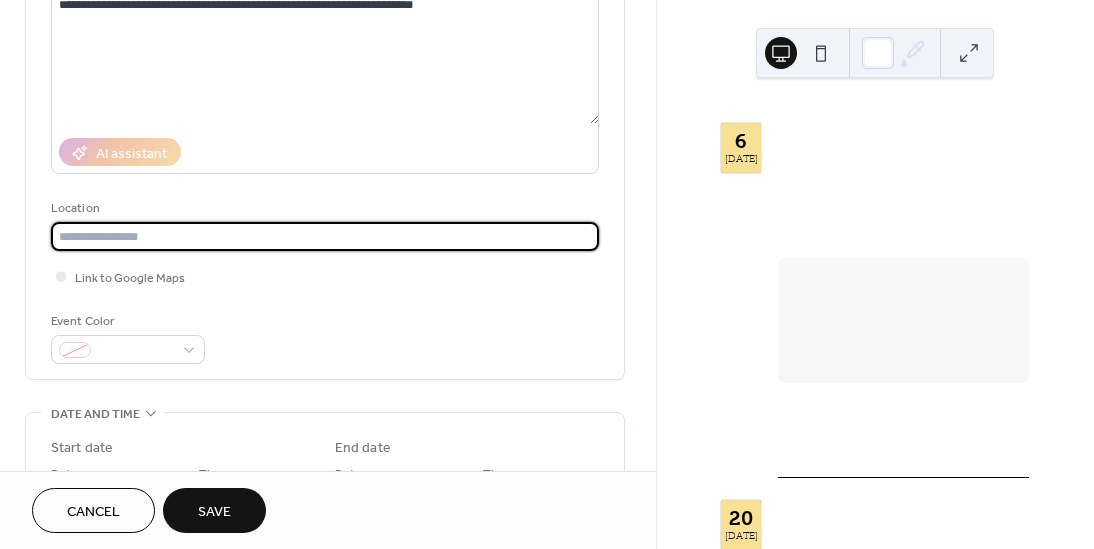 click at bounding box center (325, 236) 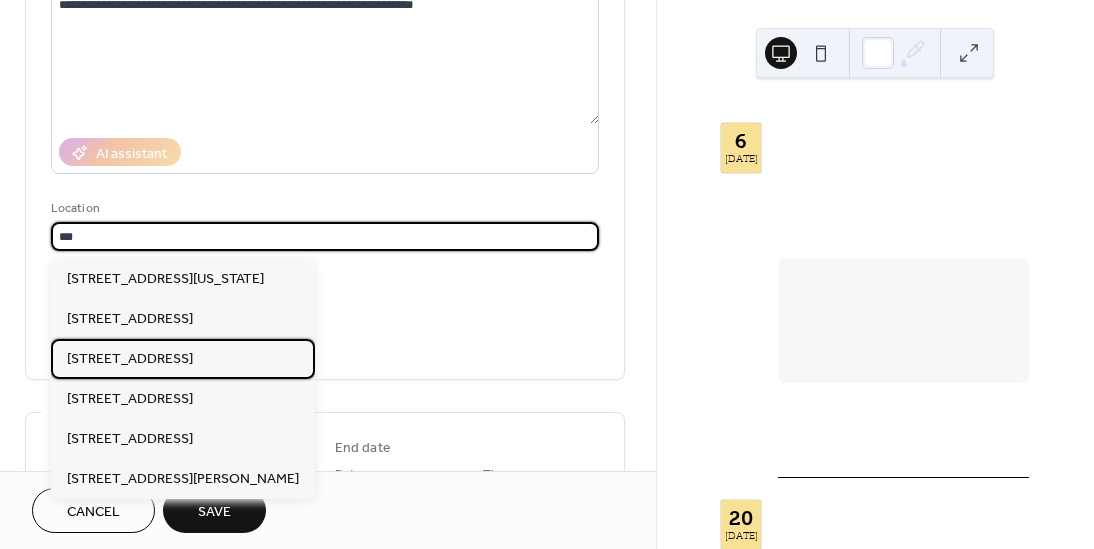 click on "200 E Via Ranch Pkwy #125 Escondido CA 92025" at bounding box center [130, 359] 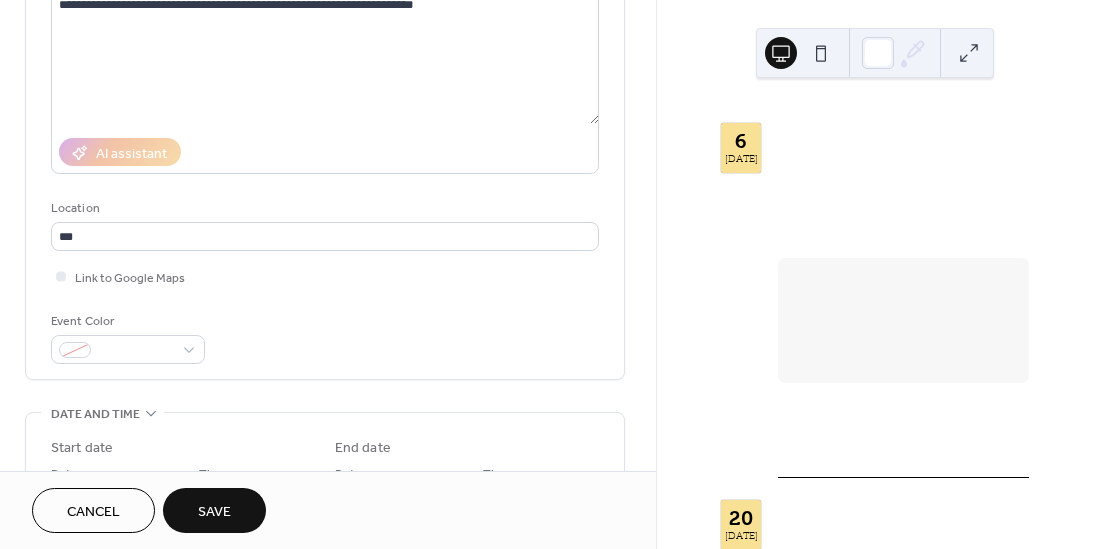 type on "**********" 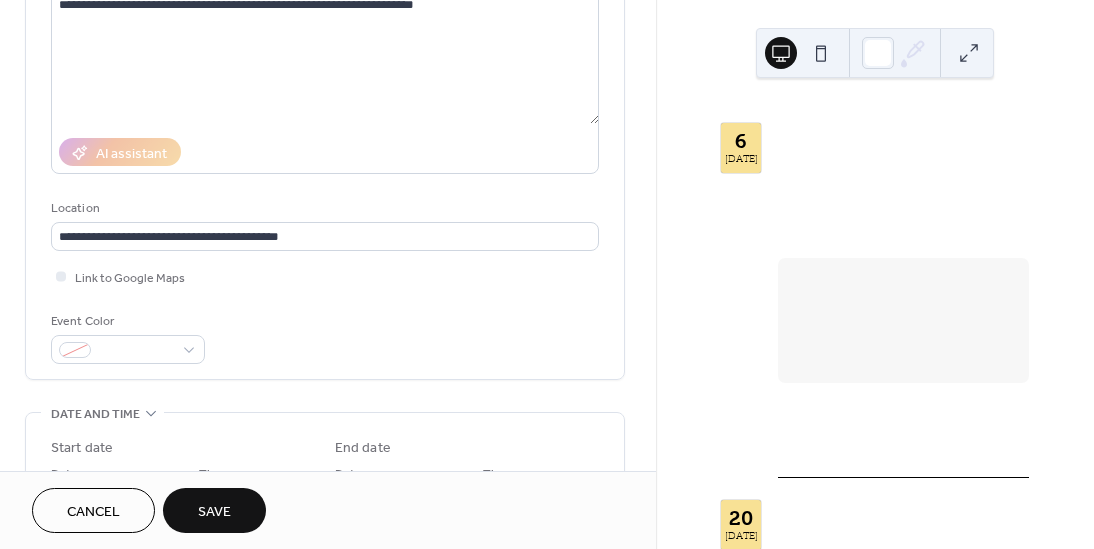 click on "Event Color" at bounding box center [325, 337] 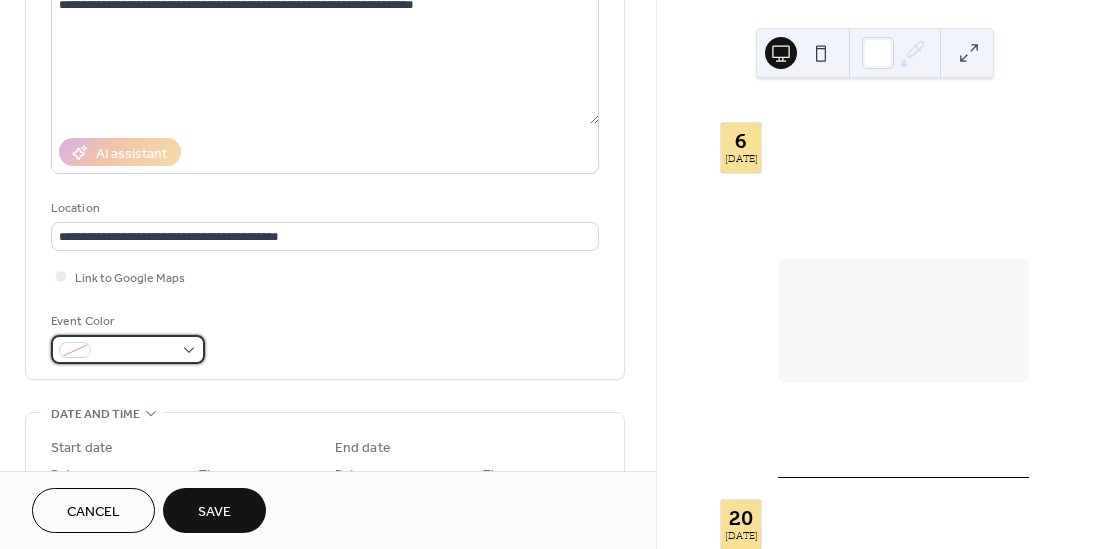 click at bounding box center (128, 349) 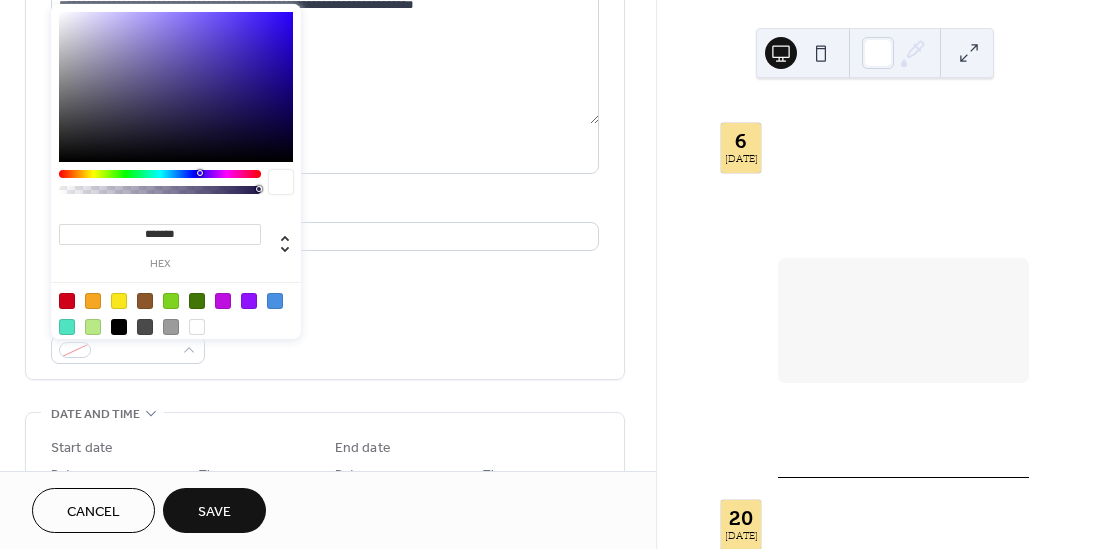 click at bounding box center [171, 301] 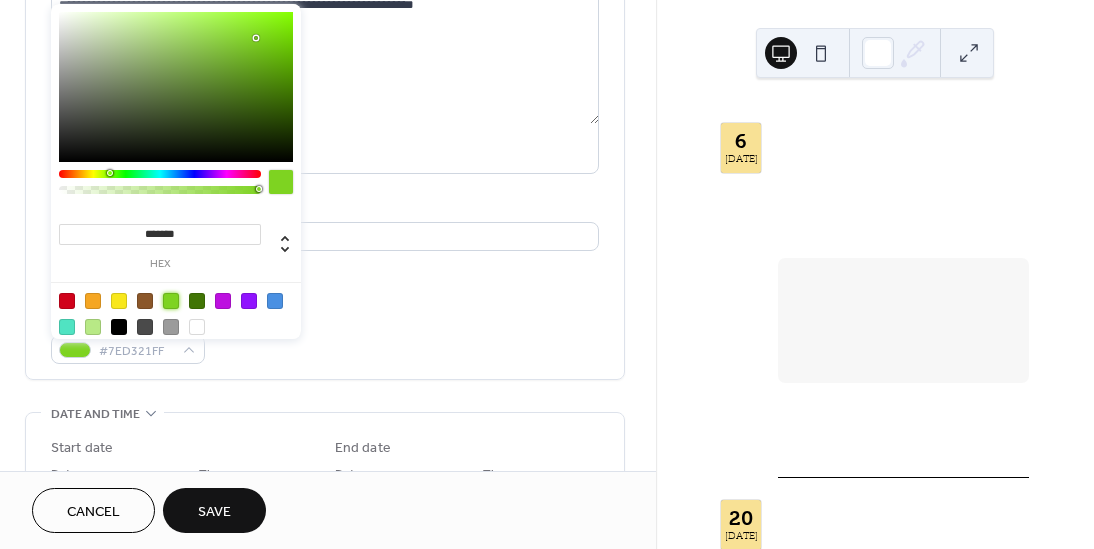 type on "*******" 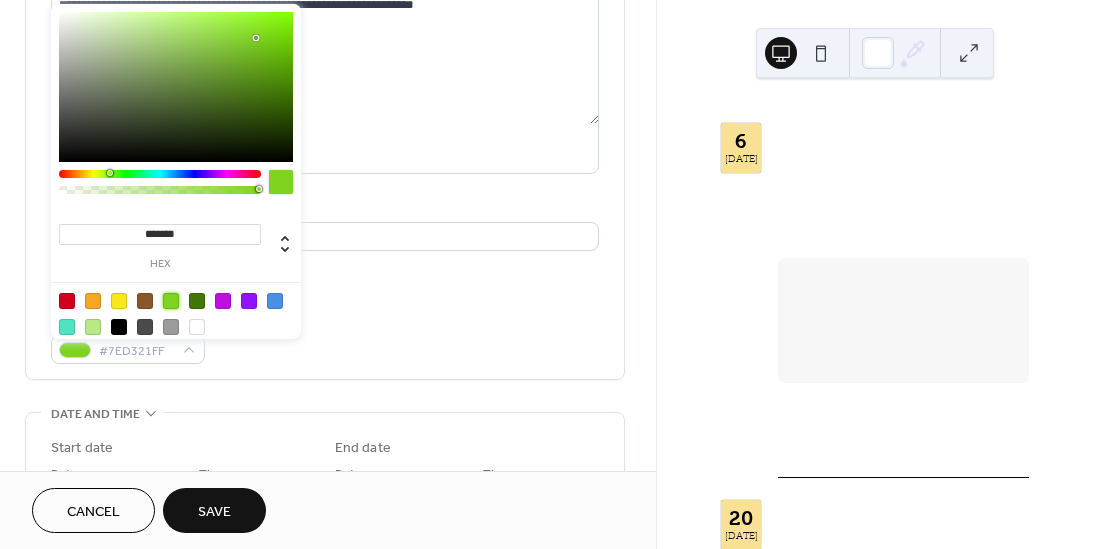 click on "**********" at bounding box center (325, 131) 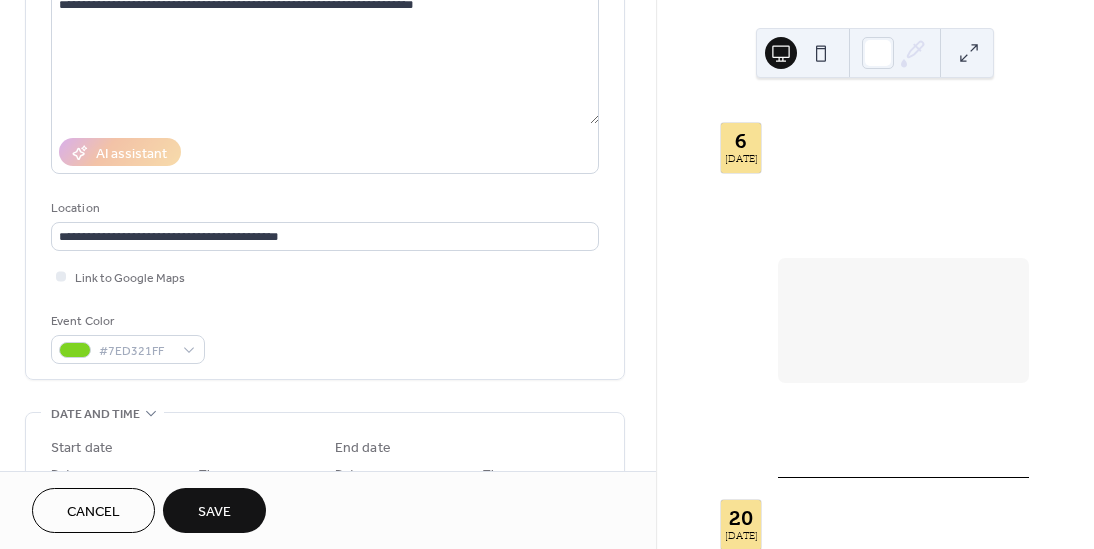 click on "**********" at bounding box center [325, 131] 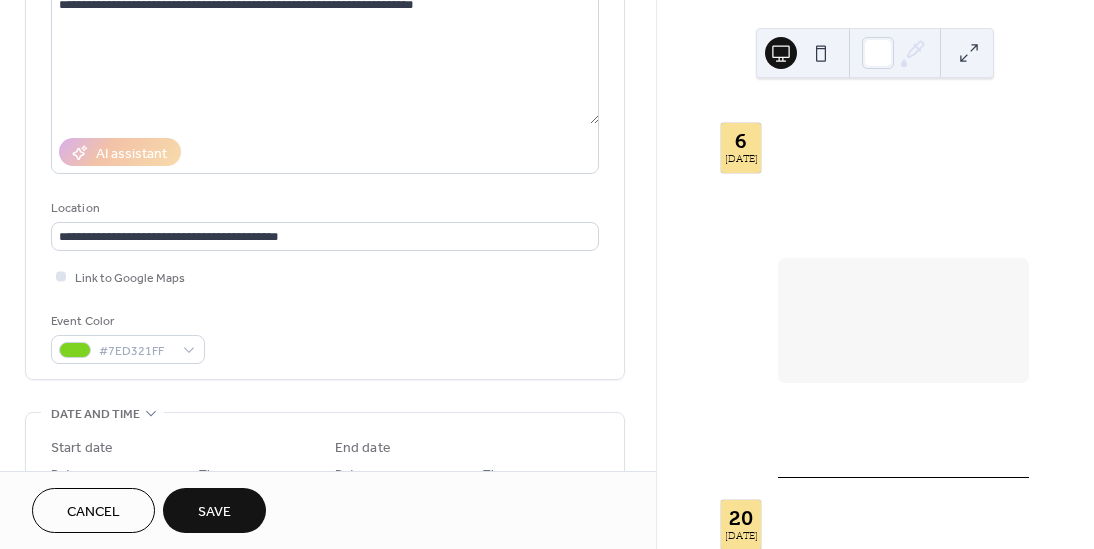 drag, startPoint x: 392, startPoint y: 323, endPoint x: 100, endPoint y: 285, distance: 294.46222 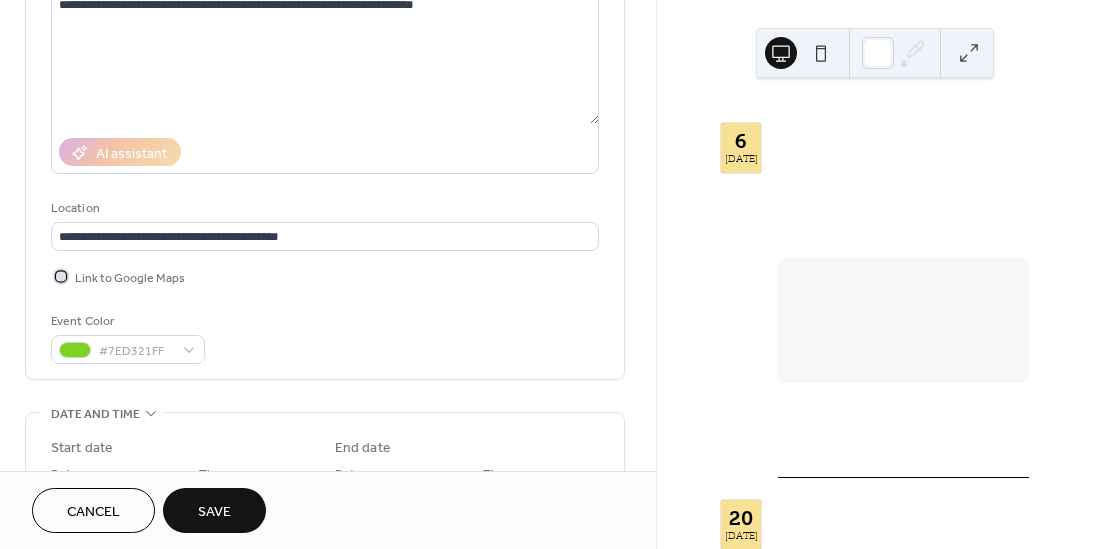 click at bounding box center (61, 276) 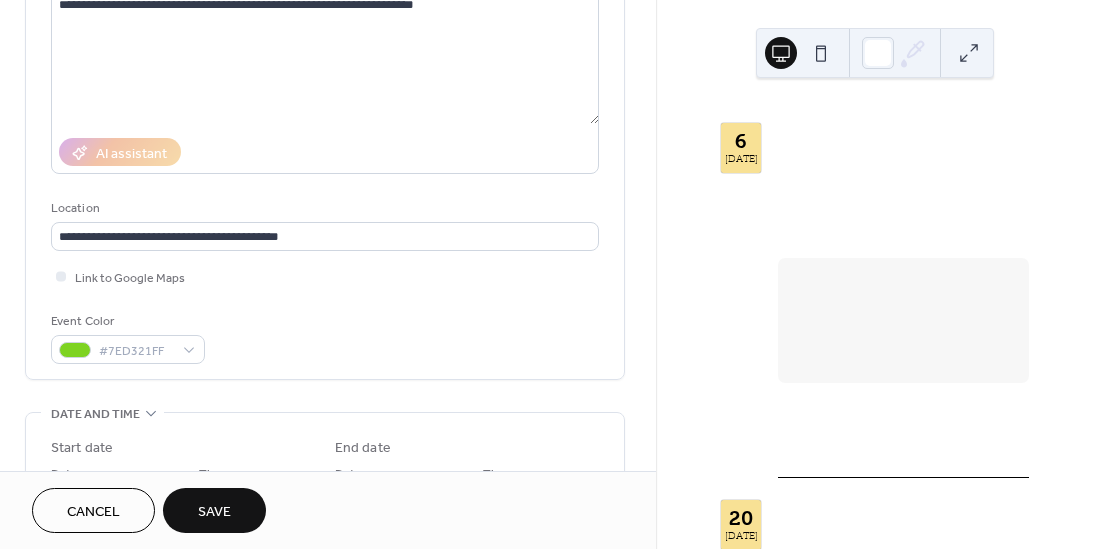 scroll, scrollTop: 455, scrollLeft: 0, axis: vertical 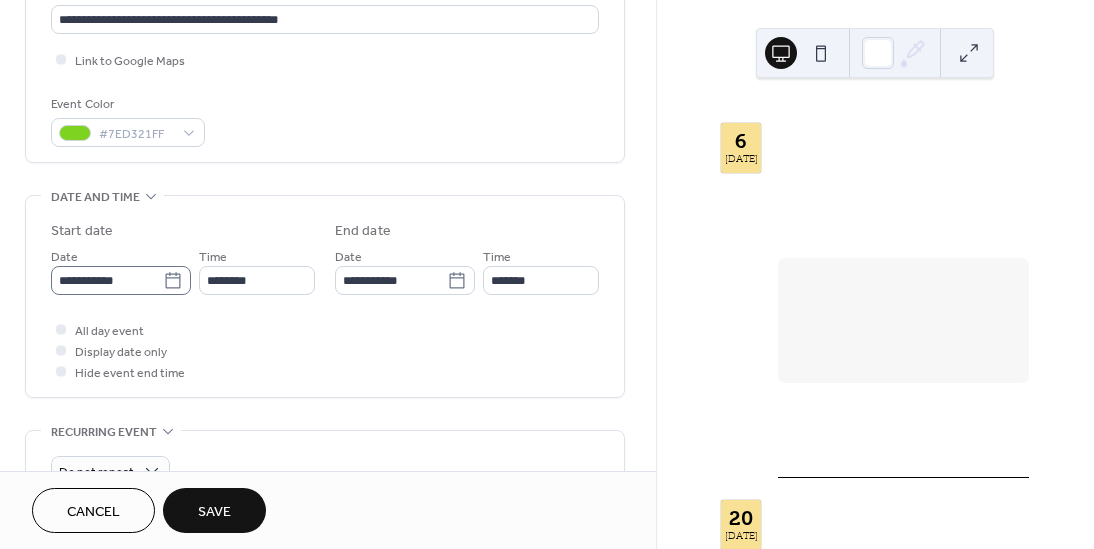 click 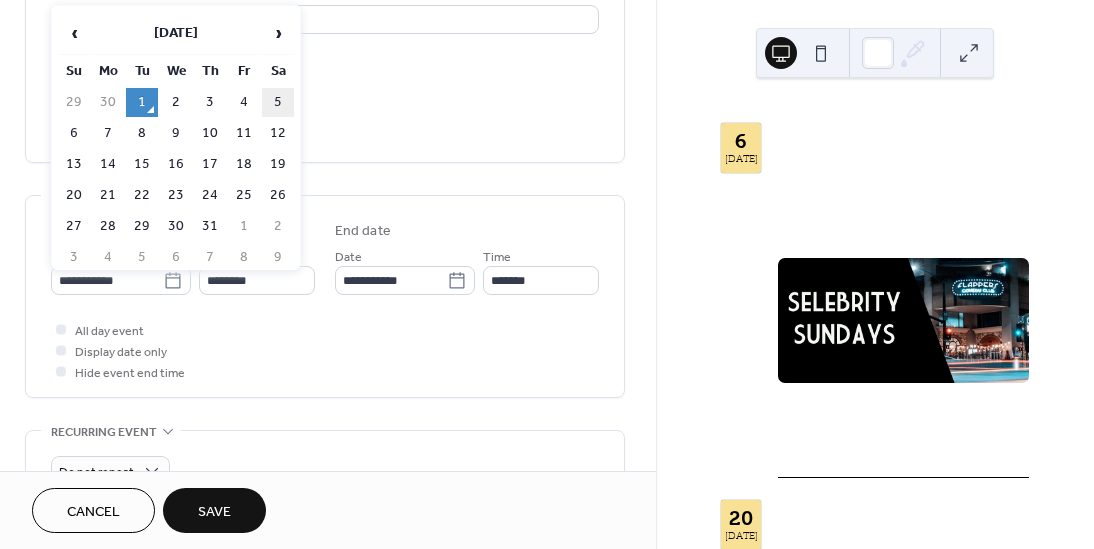 click on "5" at bounding box center (278, 102) 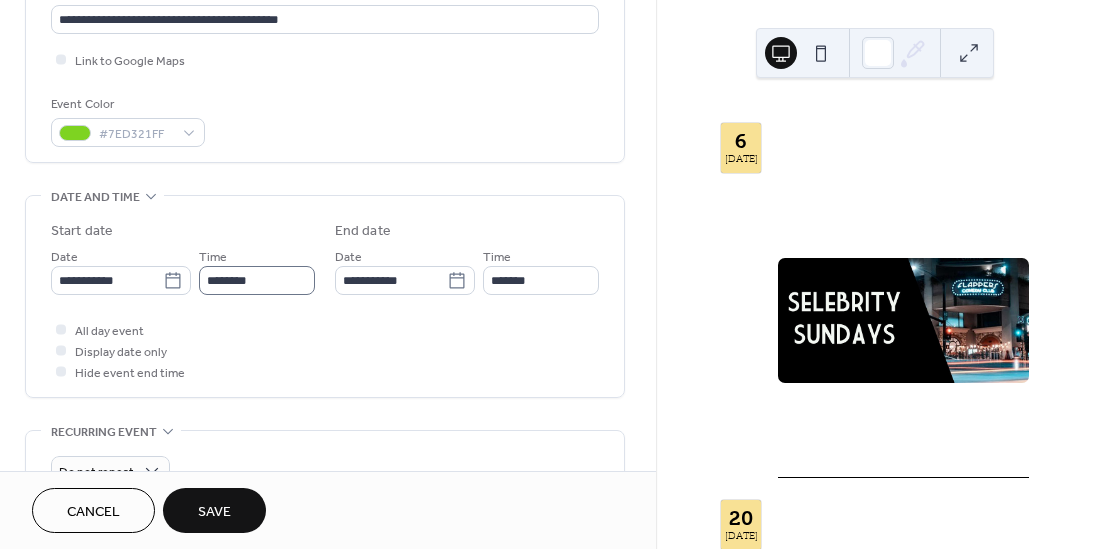 type on "**********" 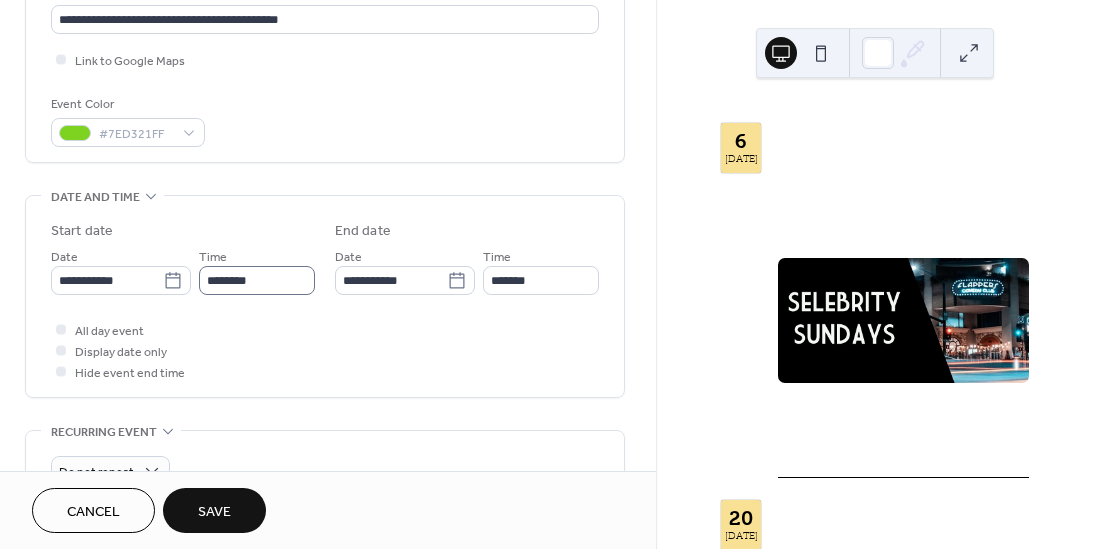type on "**********" 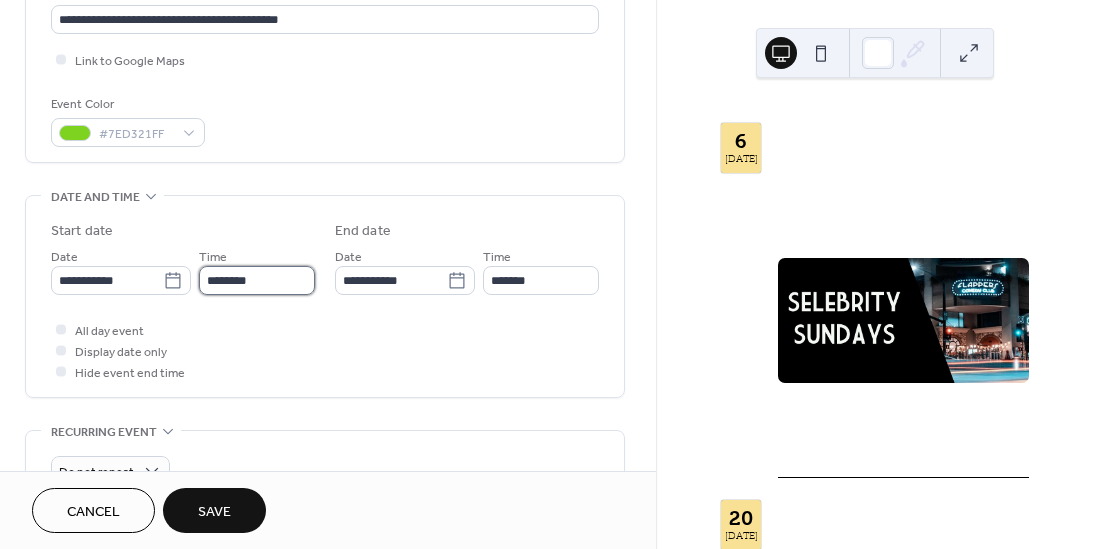 click on "********" at bounding box center [257, 280] 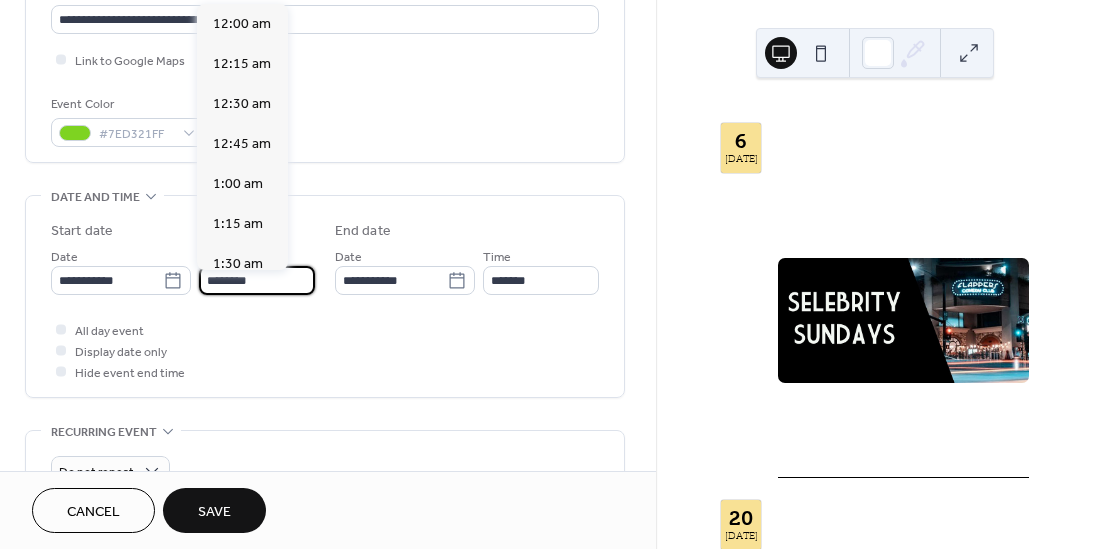 scroll, scrollTop: 1920, scrollLeft: 0, axis: vertical 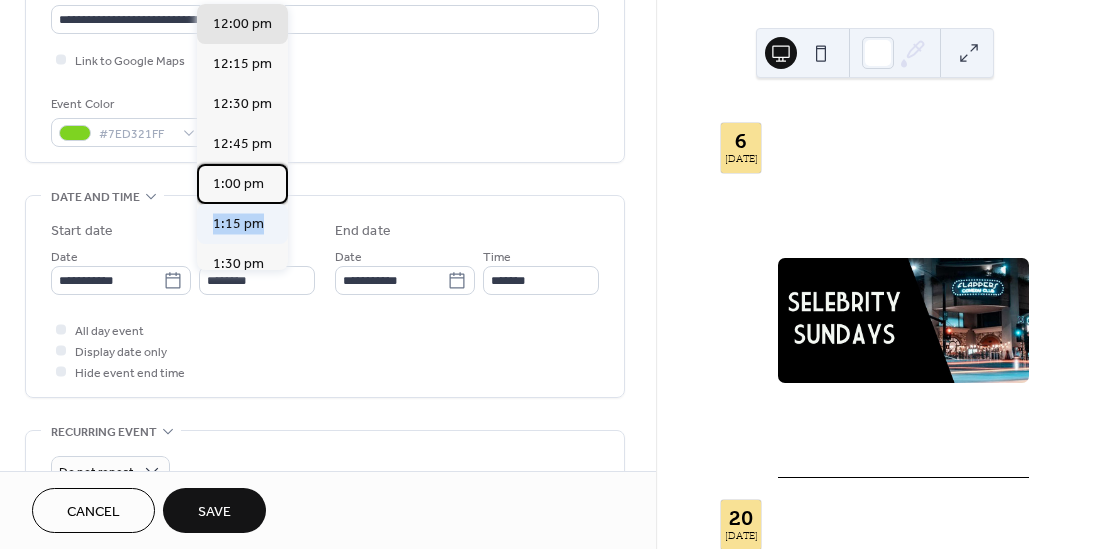 drag, startPoint x: 279, startPoint y: 179, endPoint x: 279, endPoint y: 223, distance: 44 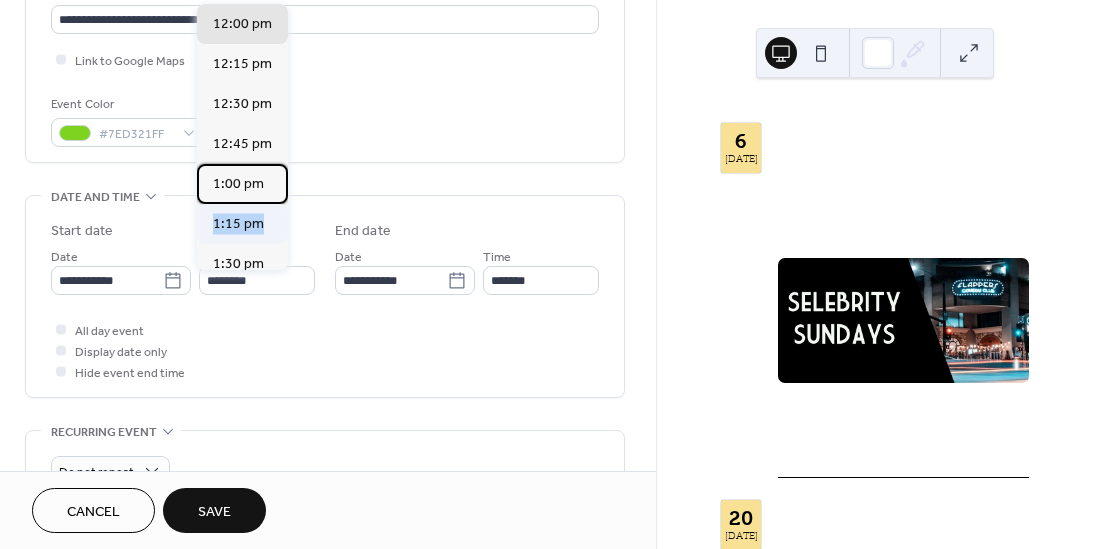 click on "12:00 am 12:15 am 12:30 am 12:45 am 1:00 am 1:15 am 1:30 am 1:45 am 2:00 am 2:15 am 2:30 am 2:45 am 3:00 am 3:15 am 3:30 am 3:45 am 4:00 am 4:15 am 4:30 am 4:45 am 5:00 am 5:15 am 5:30 am 5:45 am 6:00 am 6:15 am 6:30 am 6:45 am 7:00 am 7:15 am 7:30 am 7:45 am 8:00 am 8:15 am 8:30 am 8:45 am 9:00 am 9:15 am 9:30 am 9:45 am 10:00 am 10:15 am 10:30 am 10:45 am 11:00 am 11:15 am 11:30 am 11:45 am 12:00 pm 12:15 pm 12:30 pm 12:45 pm 1:00 pm 1:15 pm 1:30 pm 1:45 pm 2:00 pm 2:15 pm 2:30 pm 2:45 pm 3:00 pm 3:15 pm 3:30 pm 3:45 pm 4:00 pm 4:15 pm 4:30 pm 4:45 pm 5:00 pm 5:15 pm 5:30 pm 5:45 pm 6:00 pm 6:15 pm 6:30 pm 6:45 pm 7:00 pm 7:15 pm 7:30 pm 7:45 pm 8:00 pm 8:15 pm 8:30 pm 8:45 pm 9:00 pm 9:15 pm 9:30 pm 9:45 pm 10:00 pm 10:15 pm 10:30 pm 10:45 pm 11:00 pm 11:15 pm 11:30 pm 11:45 pm" at bounding box center [242, 137] 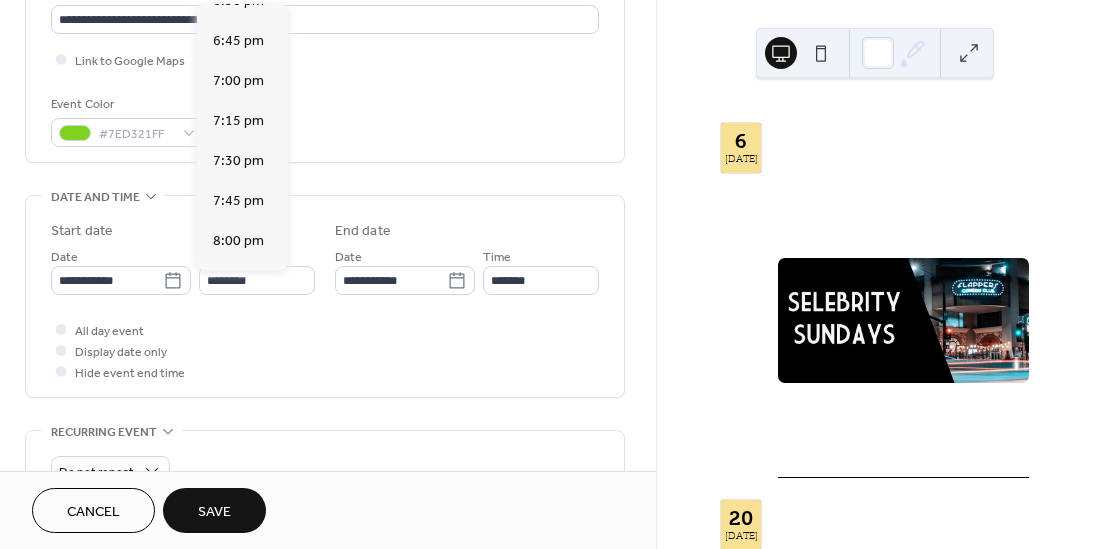 scroll, scrollTop: 2781, scrollLeft: 0, axis: vertical 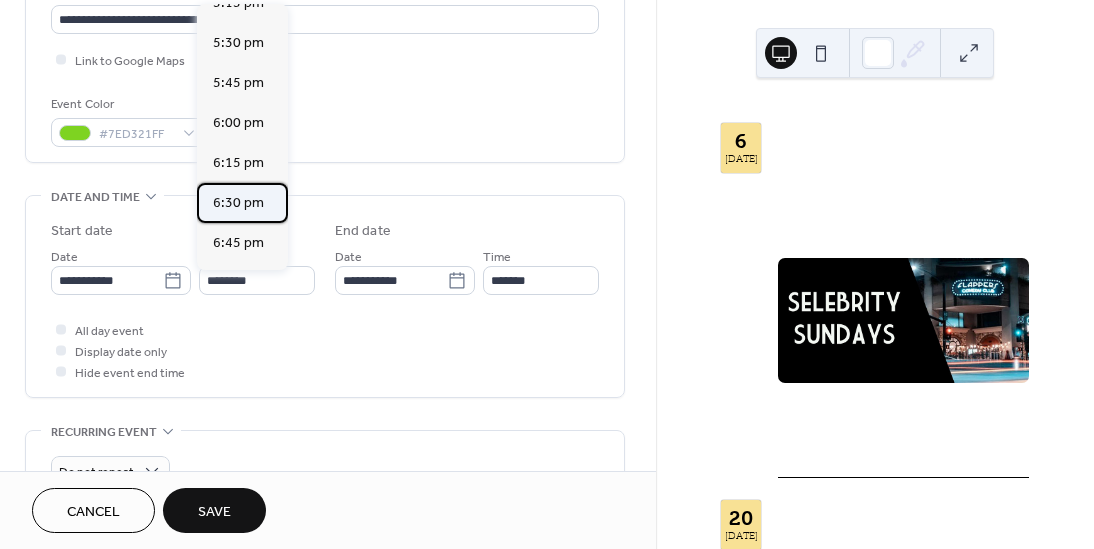 click on "6:30 pm" at bounding box center [238, 203] 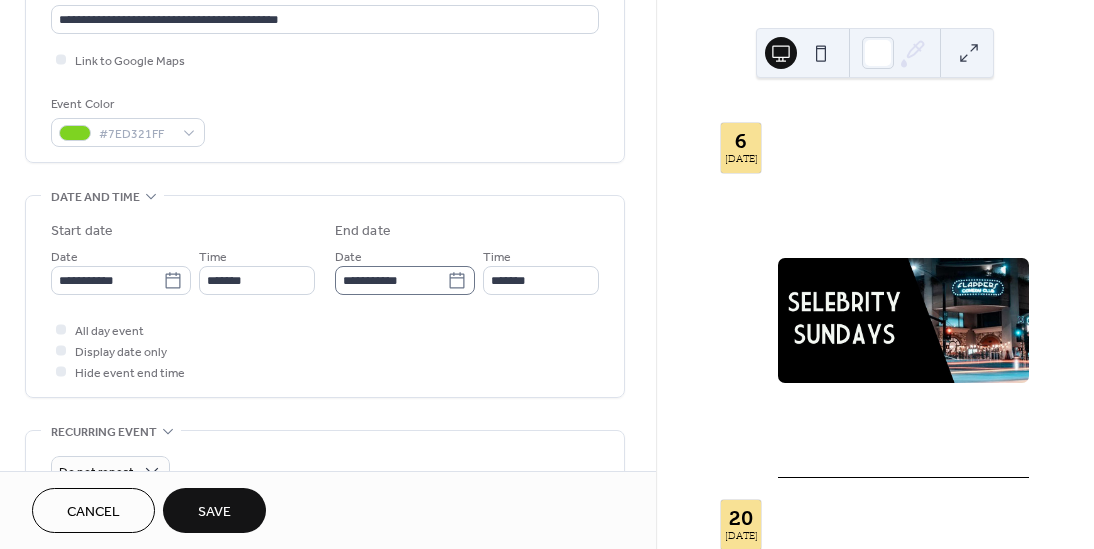 type on "*******" 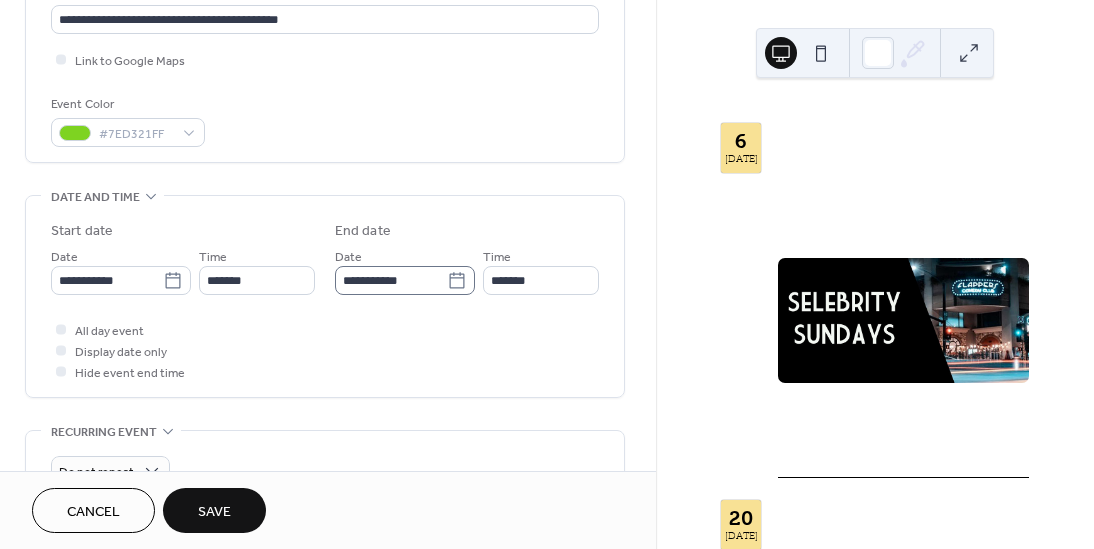 click 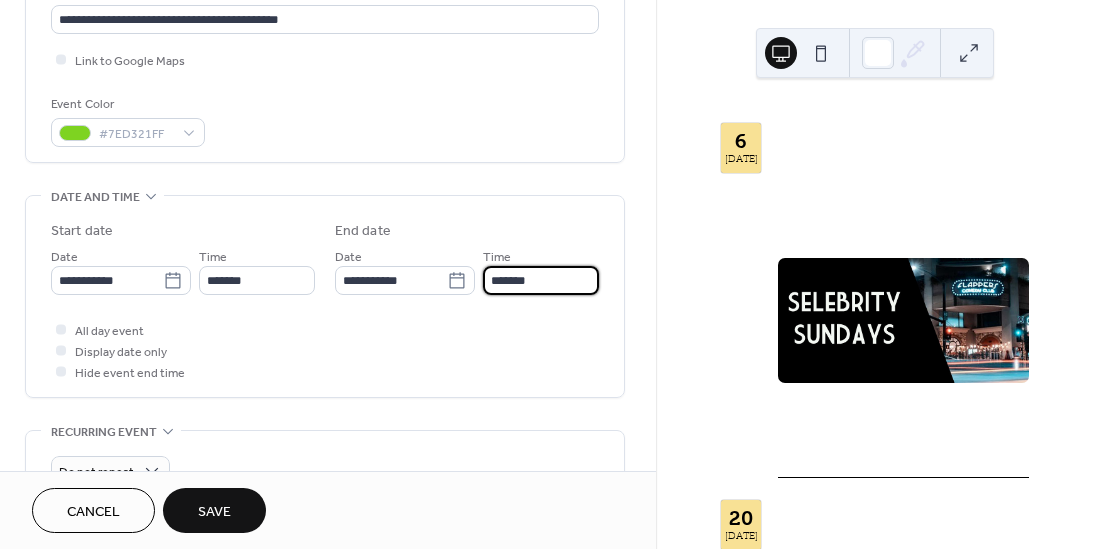 click on "*******" at bounding box center (541, 280) 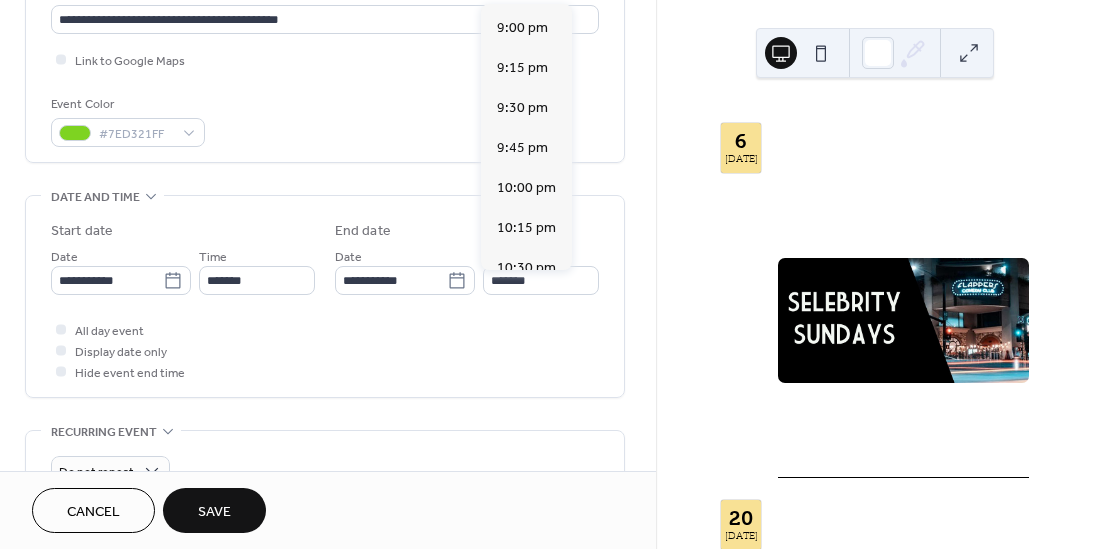scroll, scrollTop: 363, scrollLeft: 0, axis: vertical 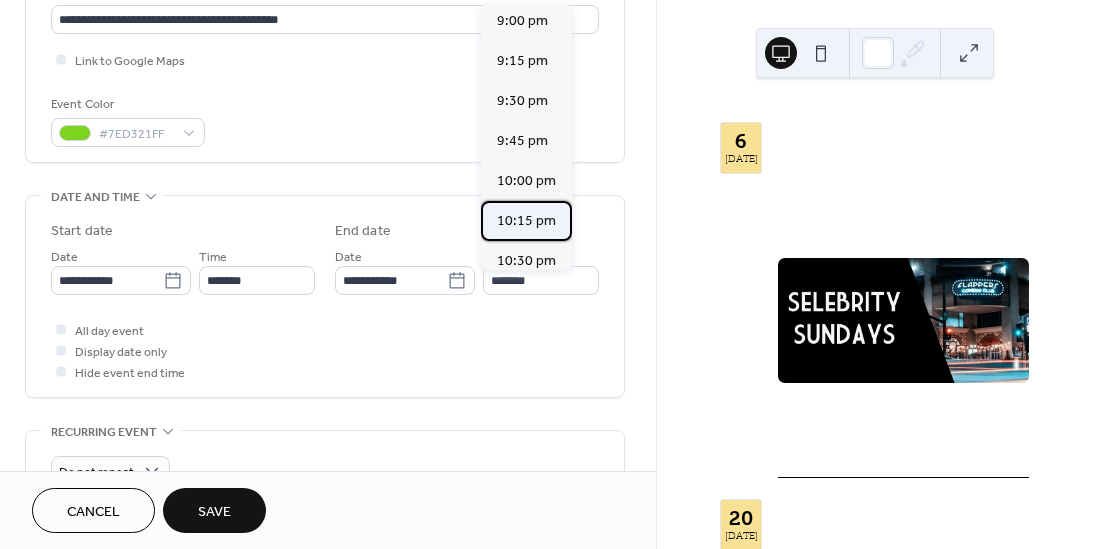 click on "10:15 pm" at bounding box center (526, 221) 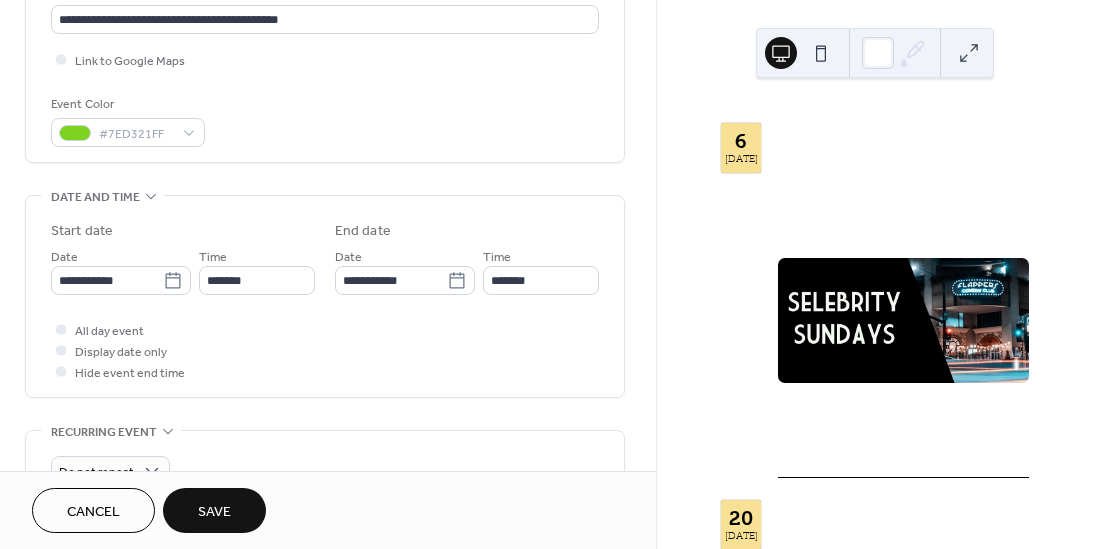 type on "********" 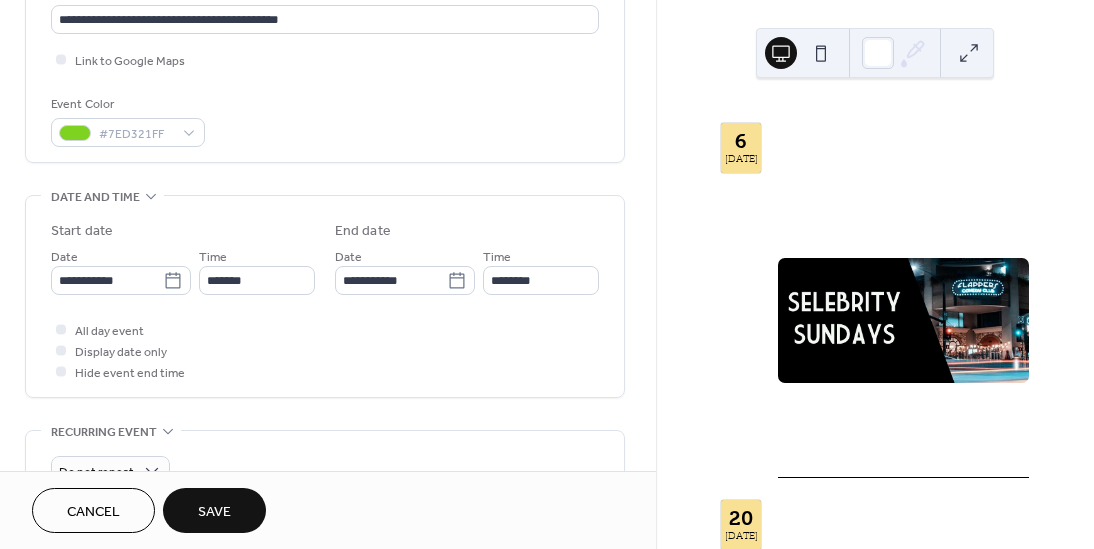 click on "**********" at bounding box center (328, 384) 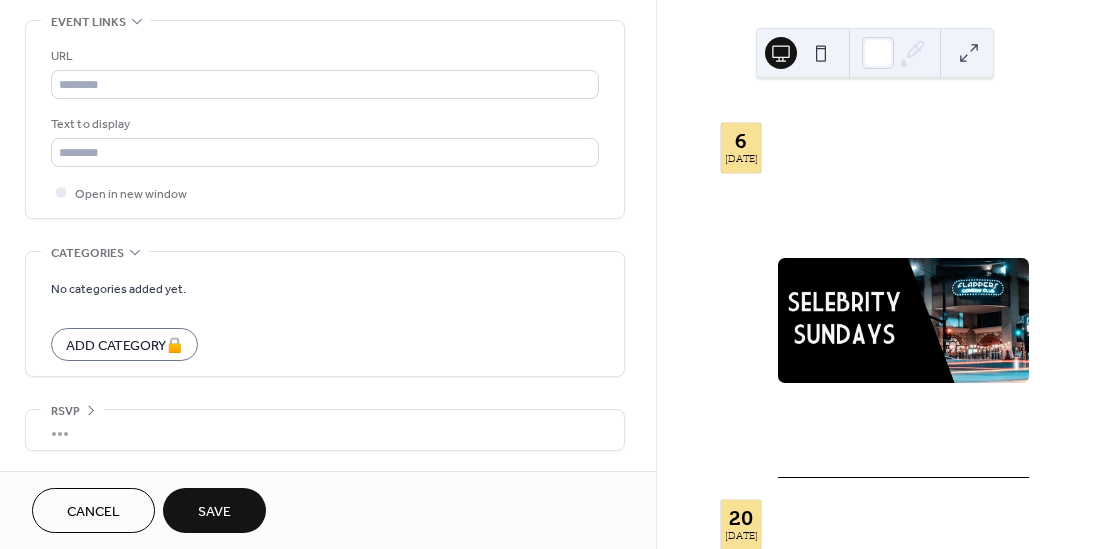 click on "**********" at bounding box center (328, -259) 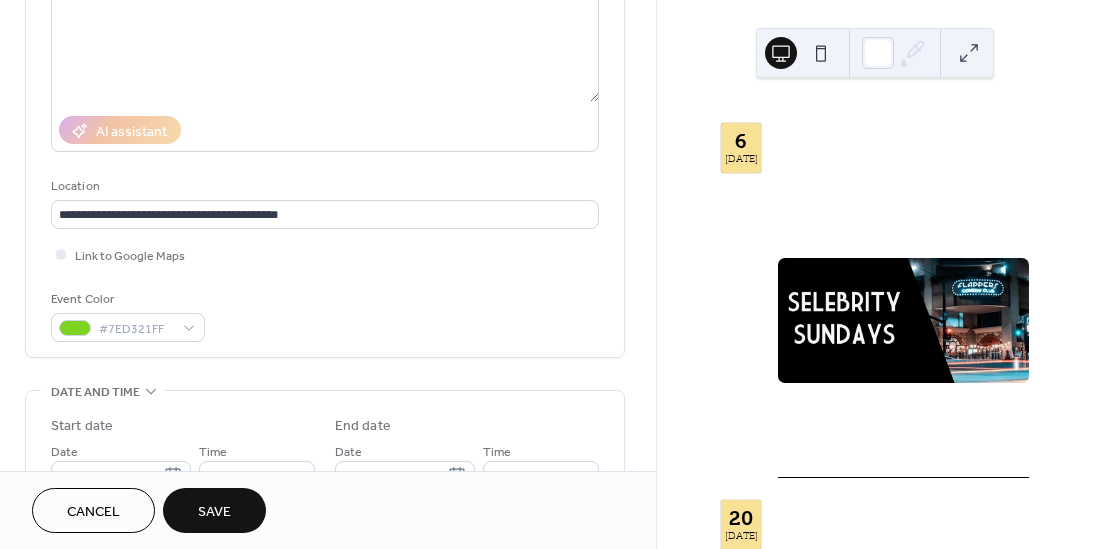 scroll, scrollTop: 439, scrollLeft: 0, axis: vertical 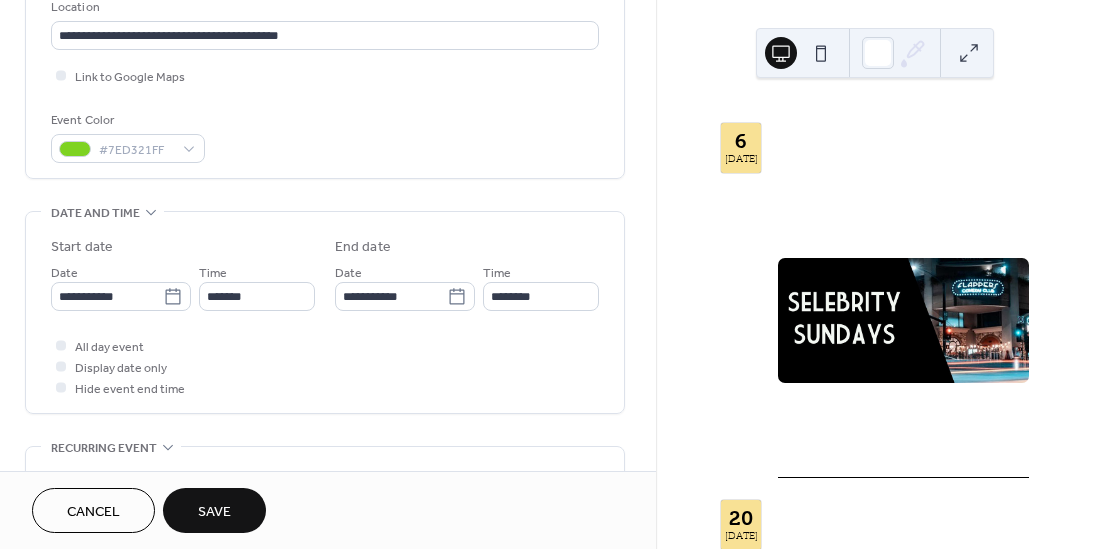 drag, startPoint x: 650, startPoint y: 163, endPoint x: 649, endPoint y: 189, distance: 26.019224 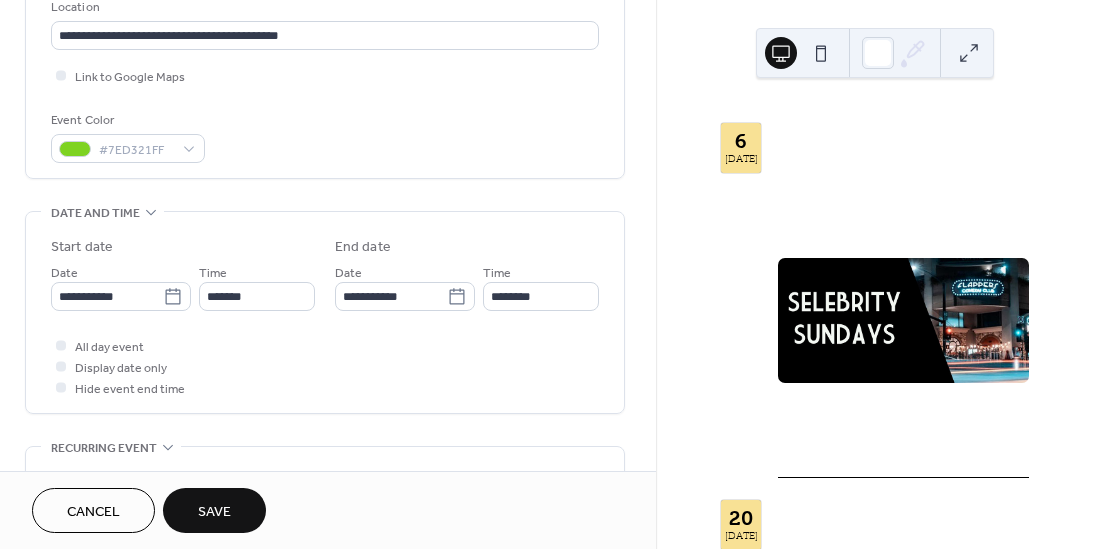 click on "**********" at bounding box center [328, 400] 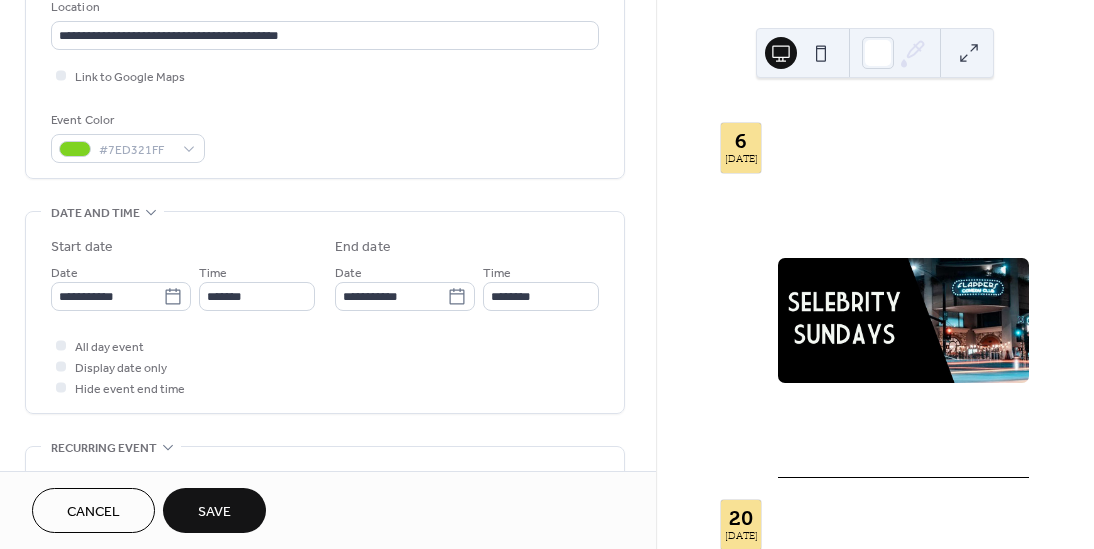 scroll, scrollTop: 693, scrollLeft: 0, axis: vertical 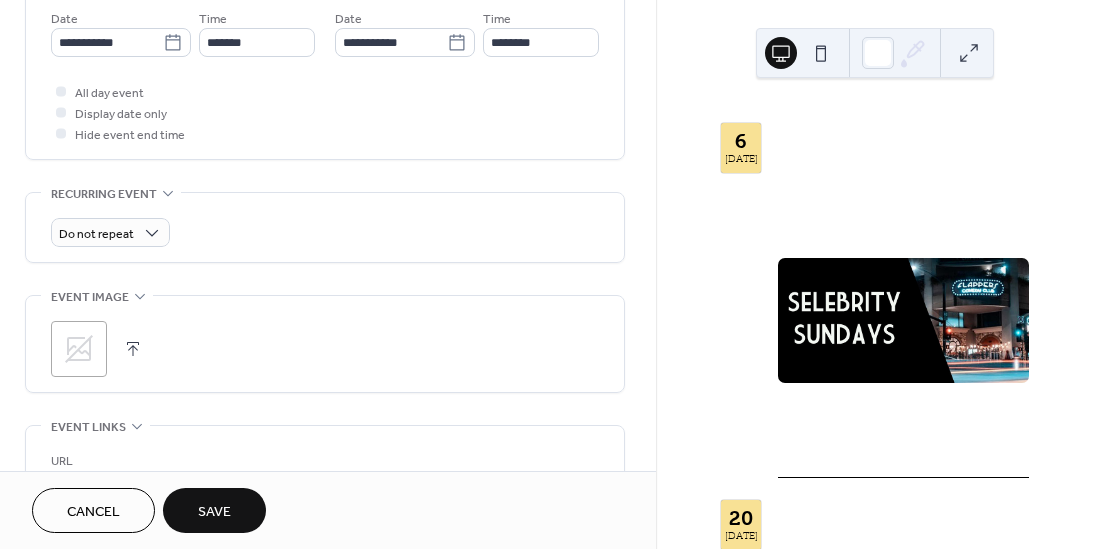 click 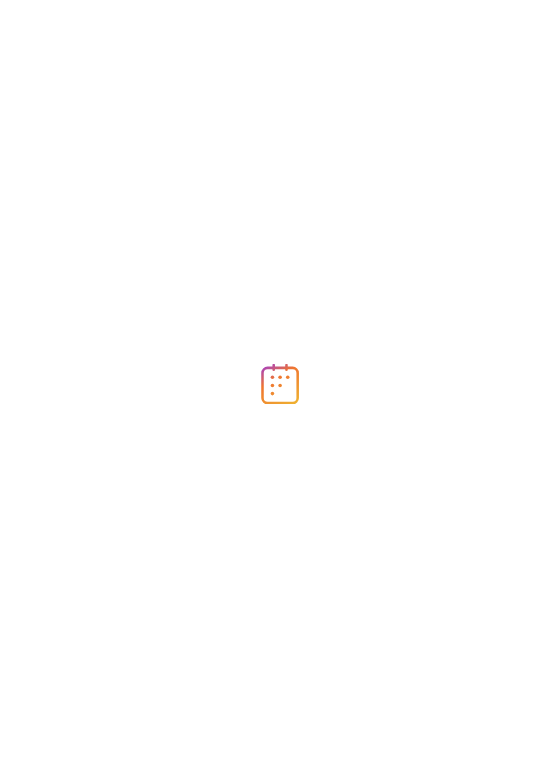 scroll, scrollTop: 0, scrollLeft: 0, axis: both 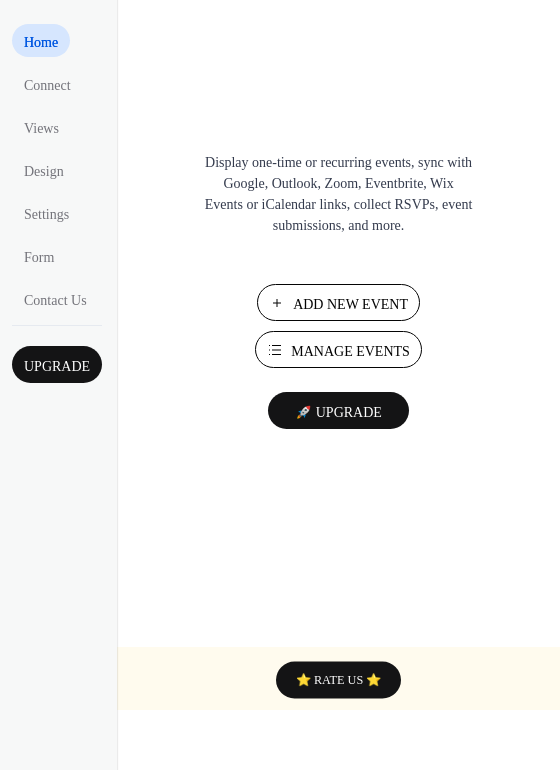 click on "Add New Event" at bounding box center [350, 304] 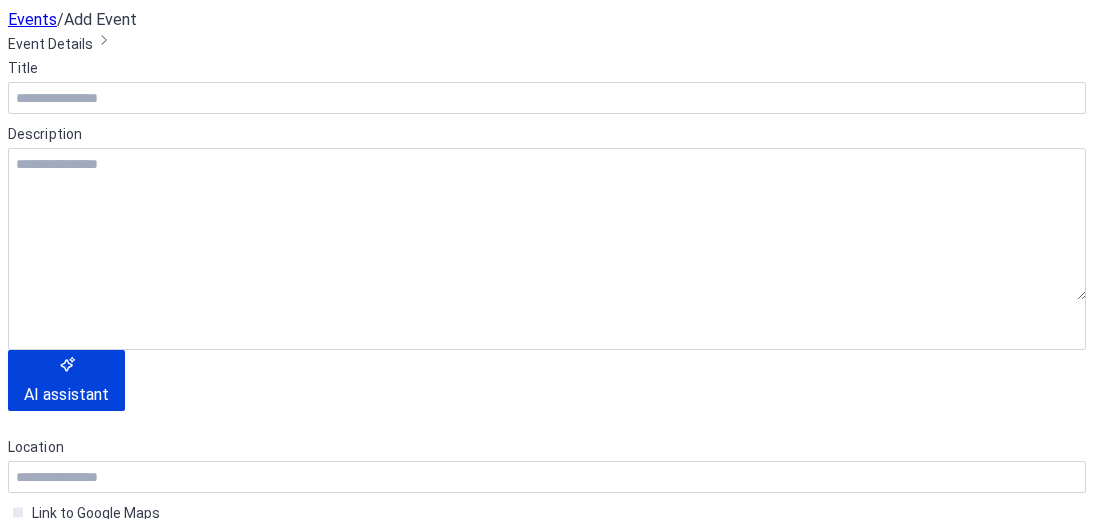 scroll, scrollTop: 0, scrollLeft: 0, axis: both 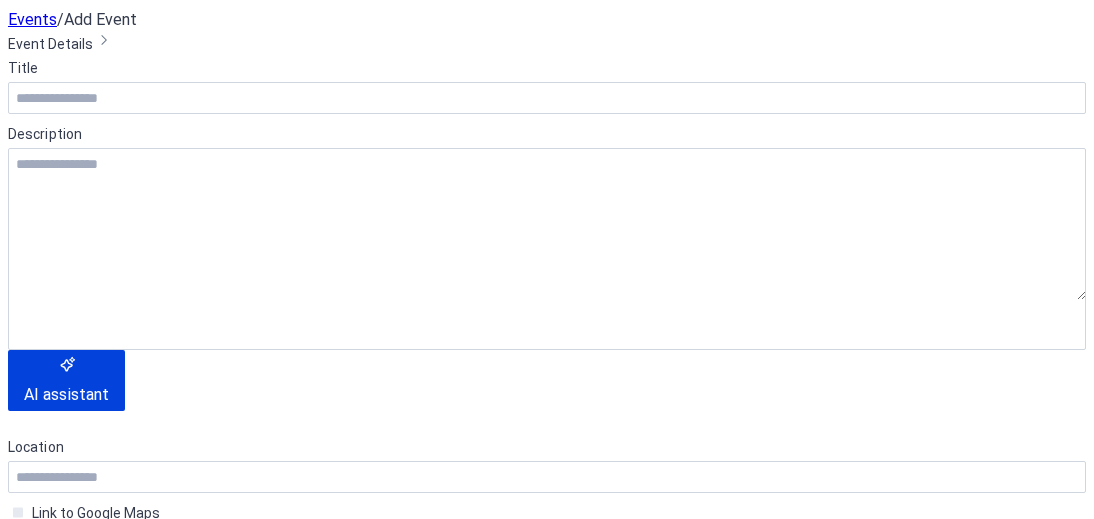 click at bounding box center [325, 277] 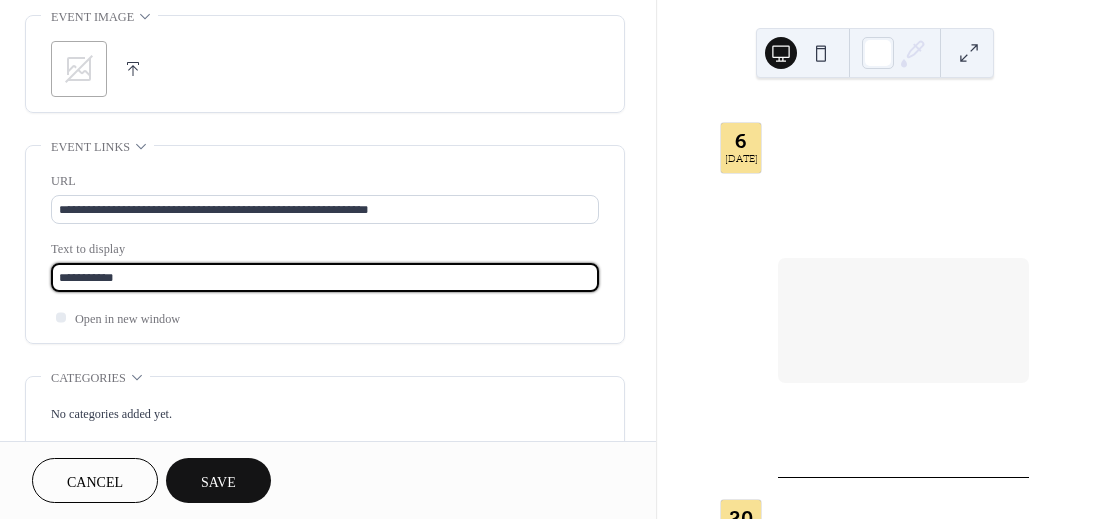 type on "**********" 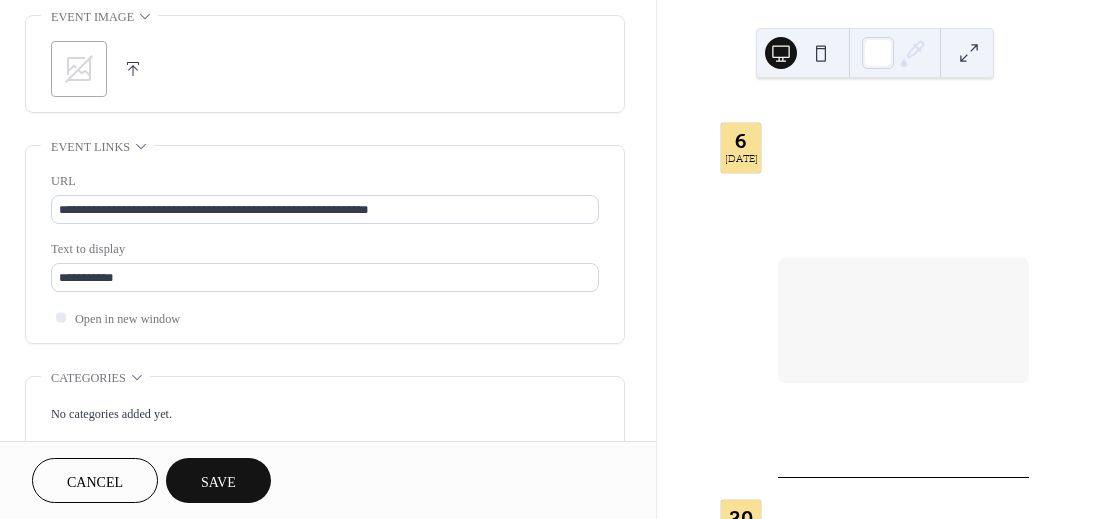 scroll, scrollTop: 265, scrollLeft: 0, axis: vertical 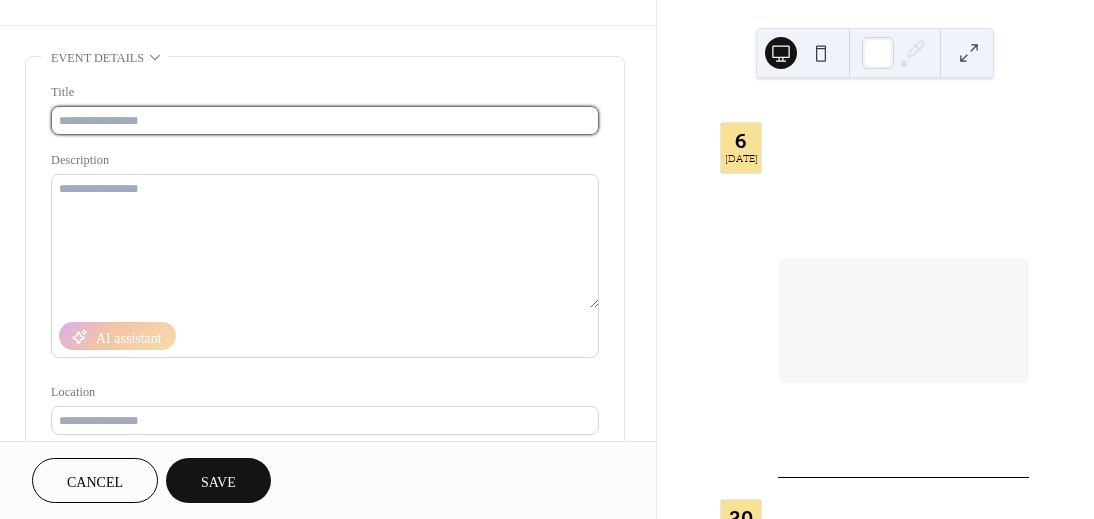 click at bounding box center [325, 120] 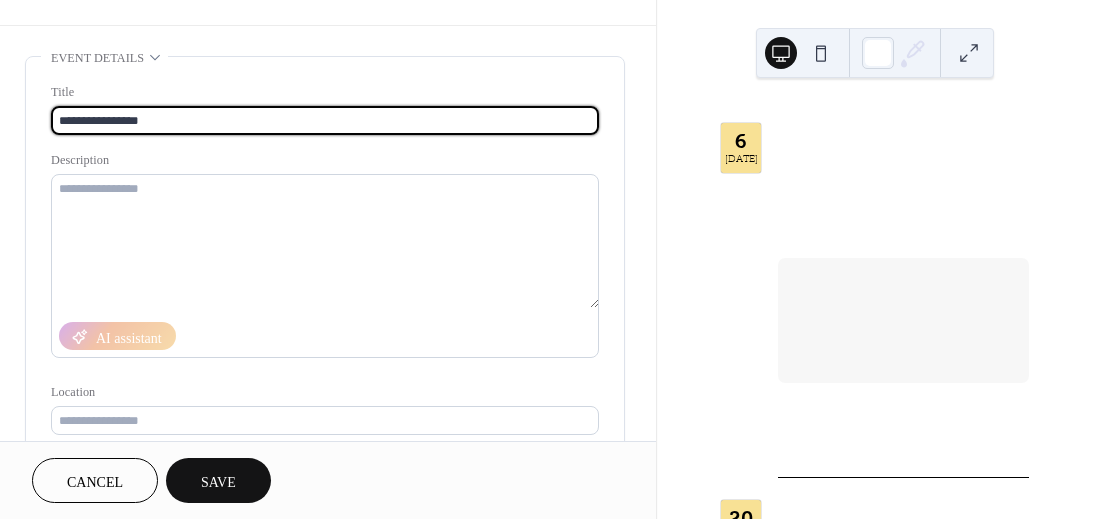 click on "**********" at bounding box center [325, 120] 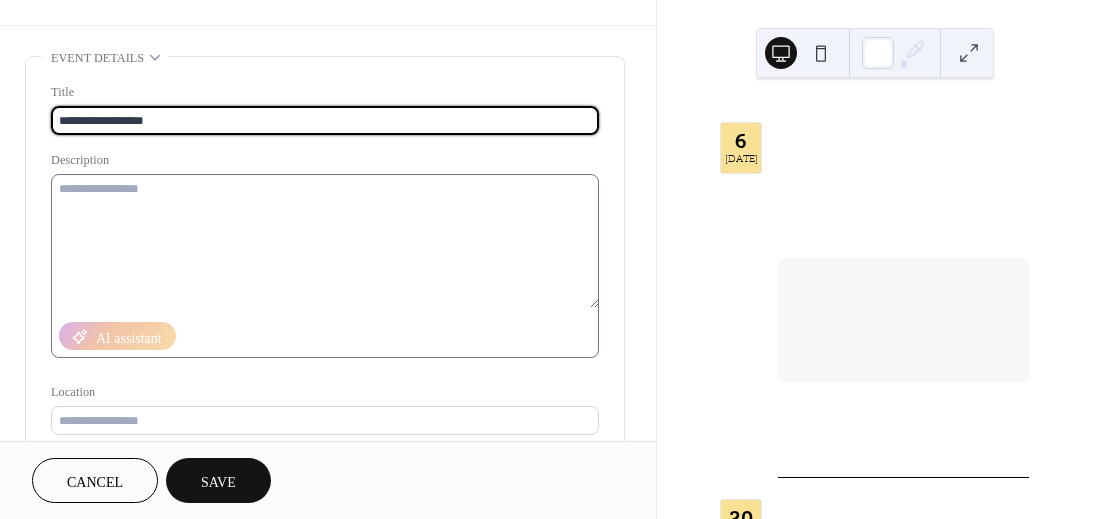 type on "**********" 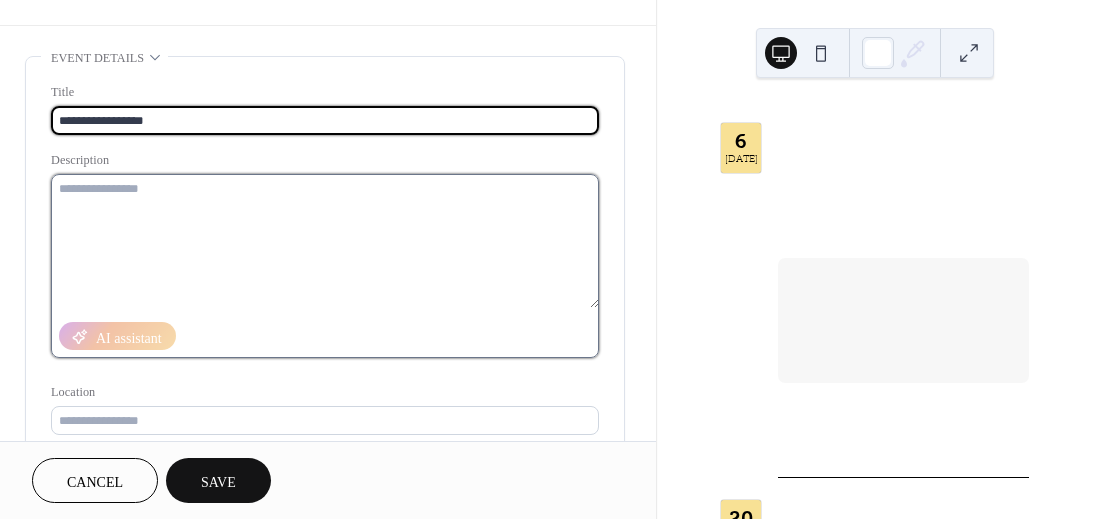 click at bounding box center [325, 241] 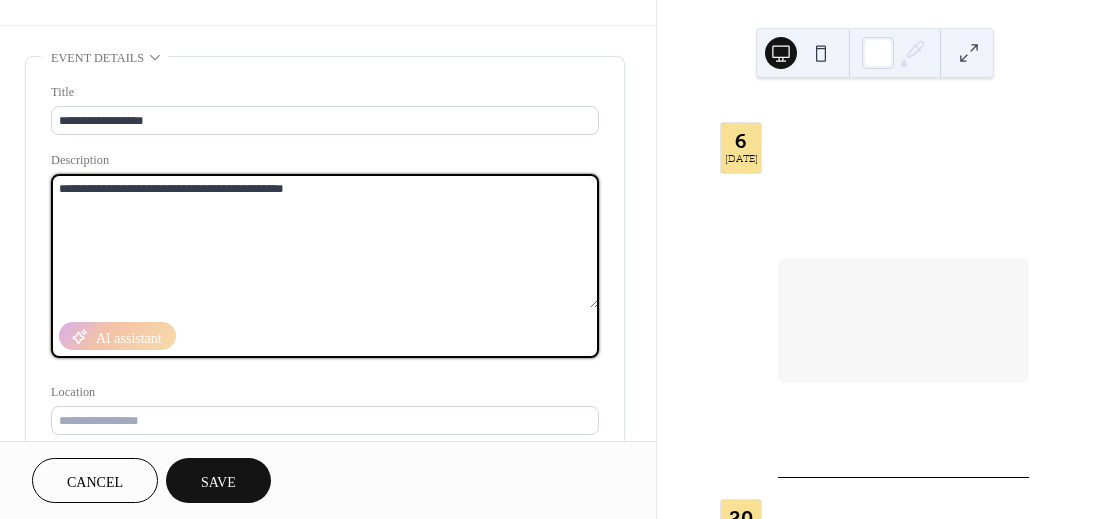 click on "**********" at bounding box center (325, 241) 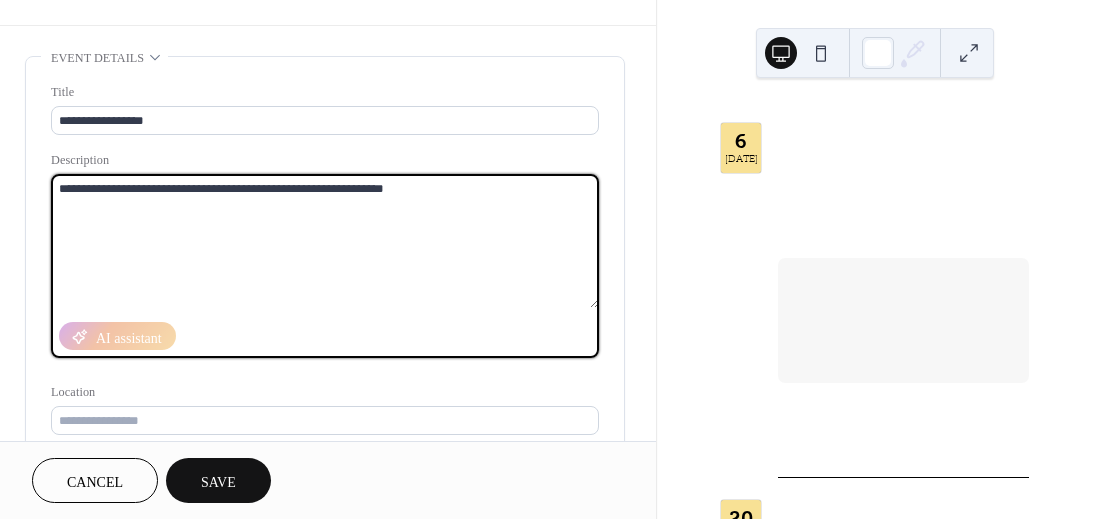 type on "**********" 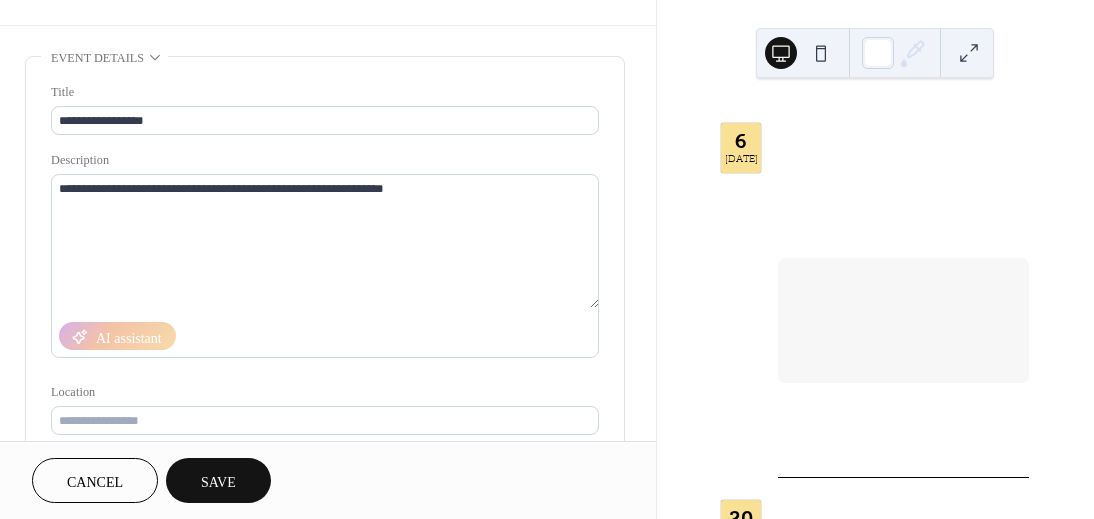scroll, scrollTop: 208, scrollLeft: 0, axis: vertical 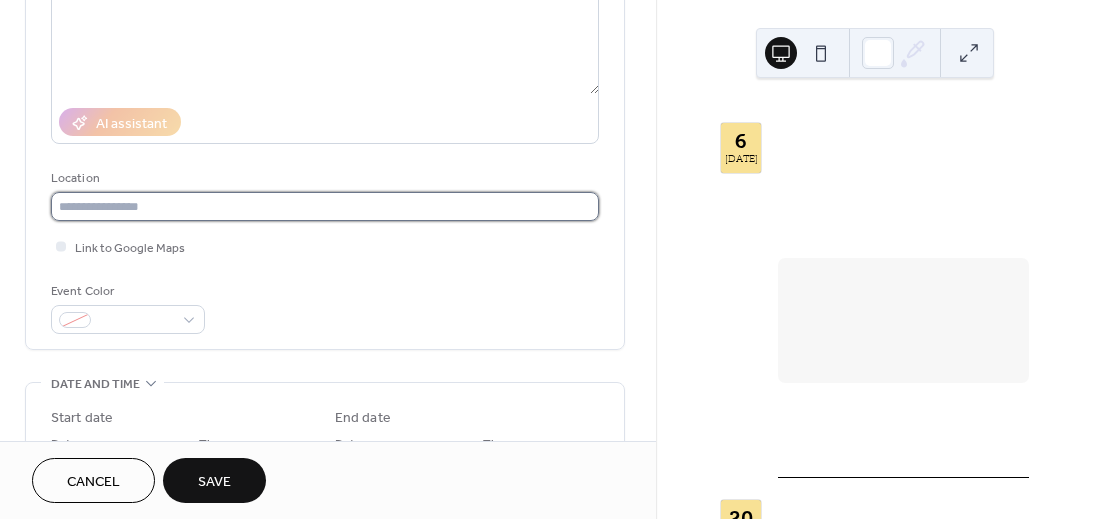 click at bounding box center [325, 206] 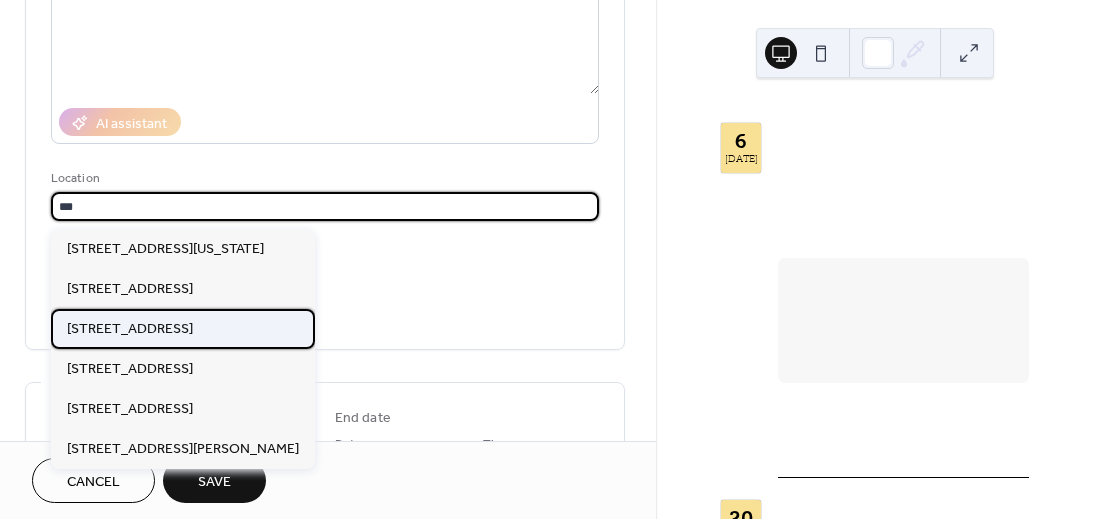 click on "200 E Via Ranch Pkwy #125 Escondido CA 92025" at bounding box center [130, 329] 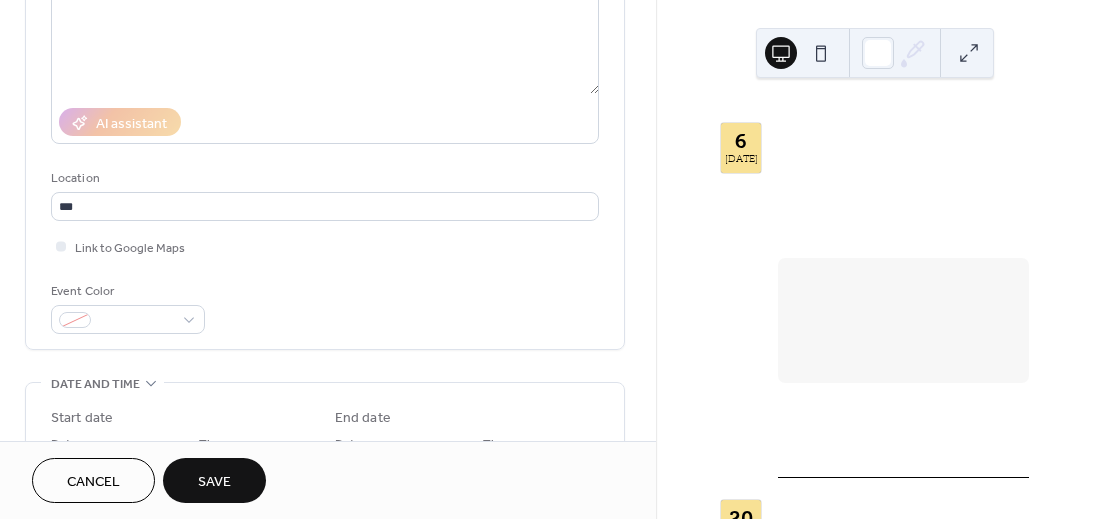 type on "**********" 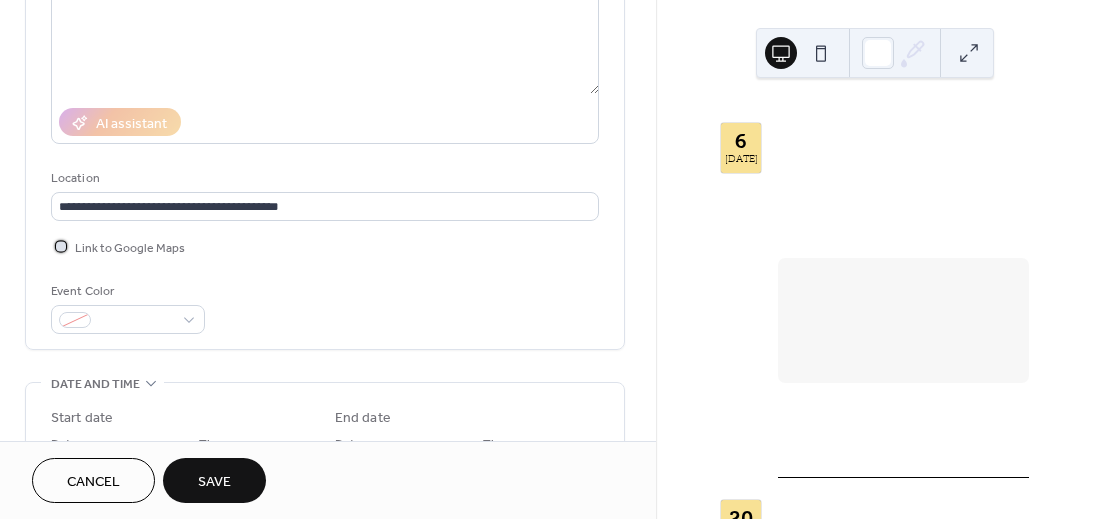 click at bounding box center (61, 246) 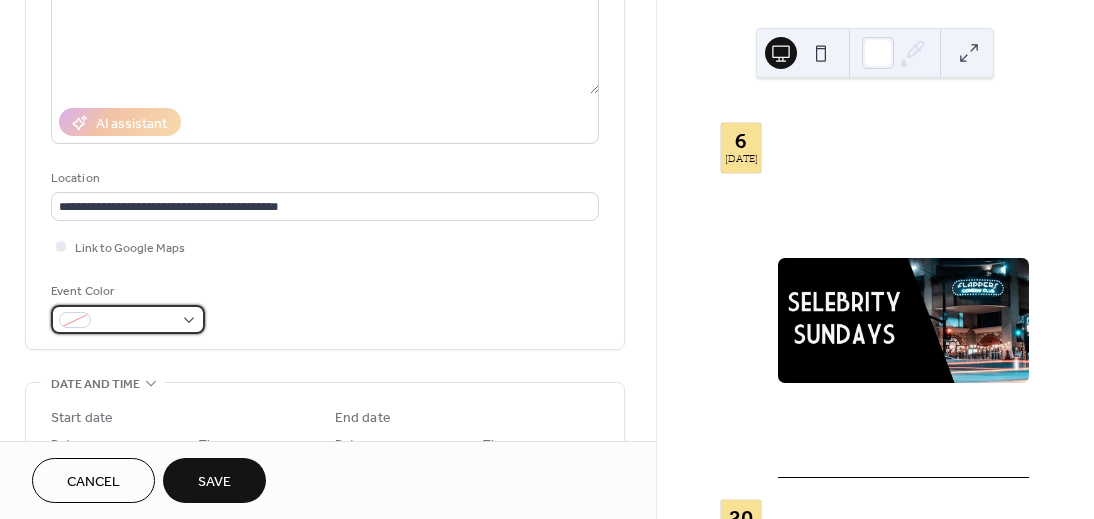 click at bounding box center (128, 319) 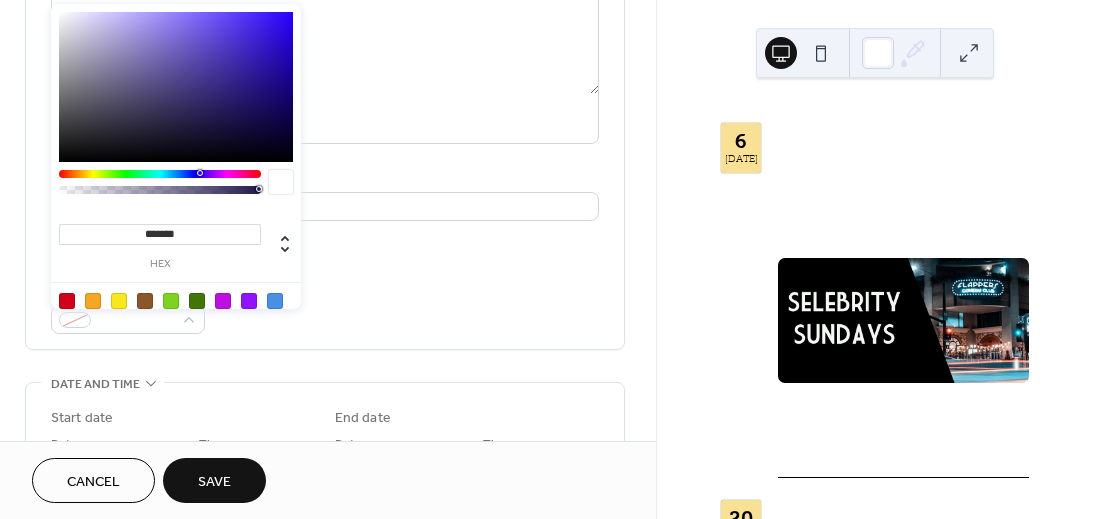 click at bounding box center (197, 301) 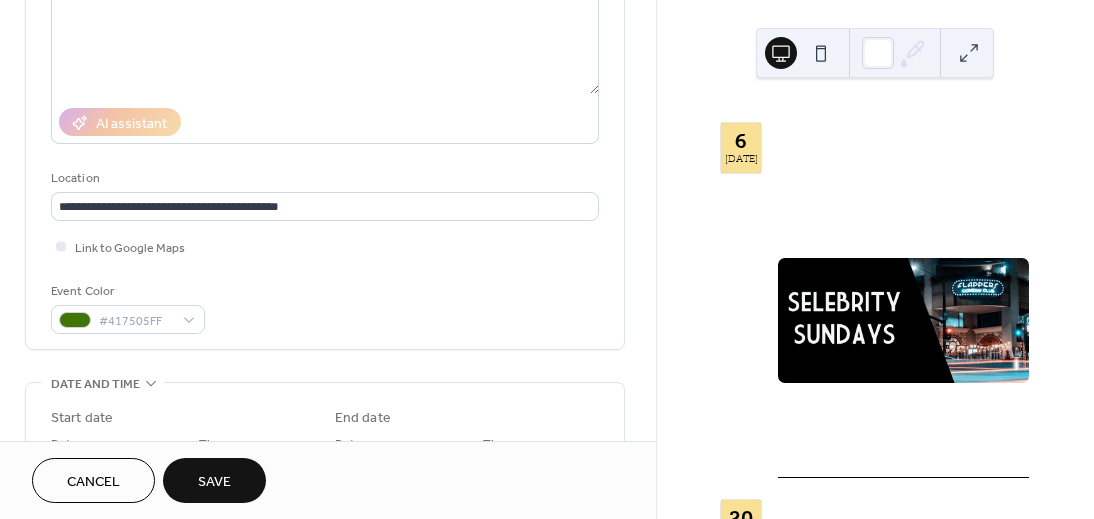 drag, startPoint x: 414, startPoint y: 284, endPoint x: 650, endPoint y: 208, distance: 247.93547 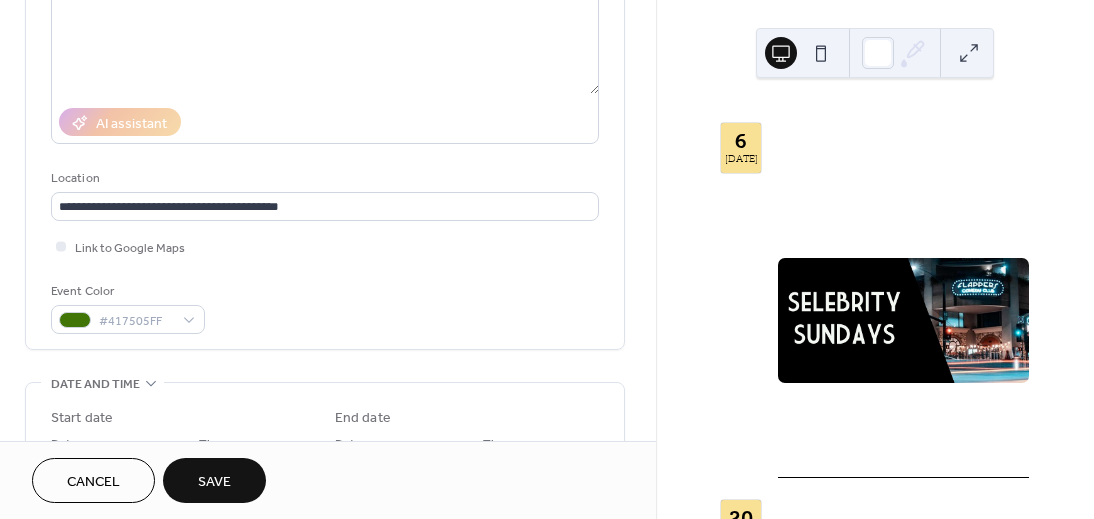scroll, scrollTop: 419, scrollLeft: 0, axis: vertical 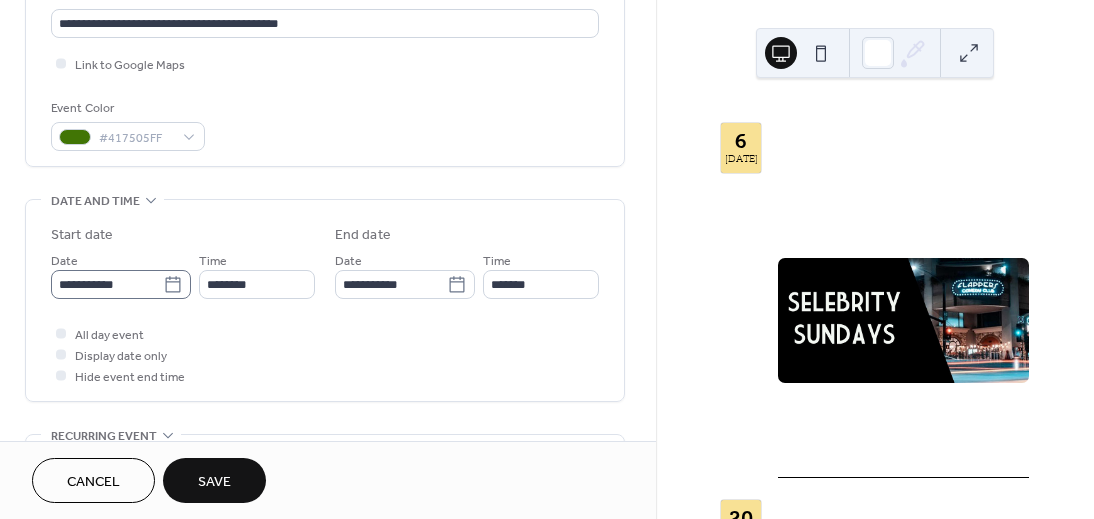 click 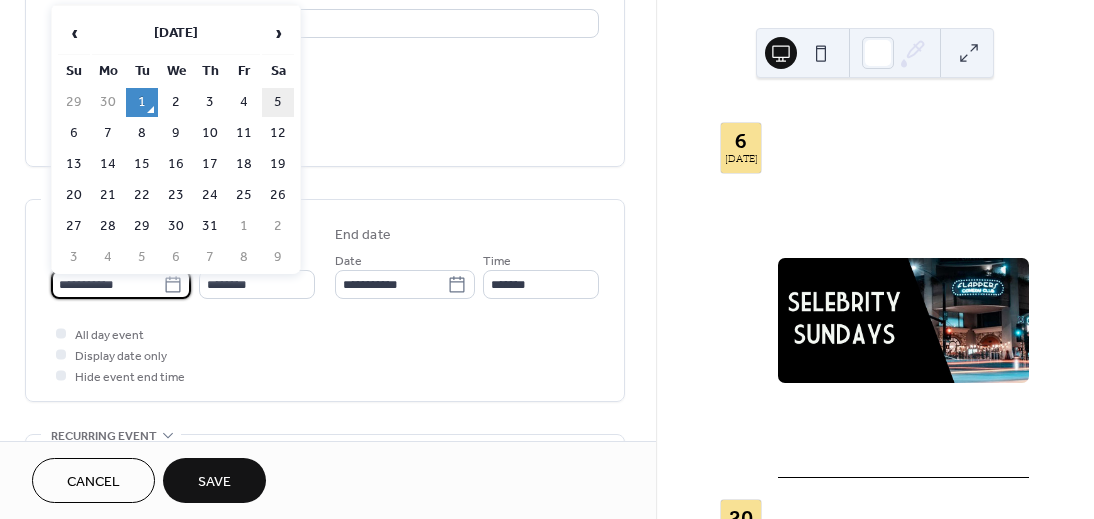 click on "5" at bounding box center (278, 102) 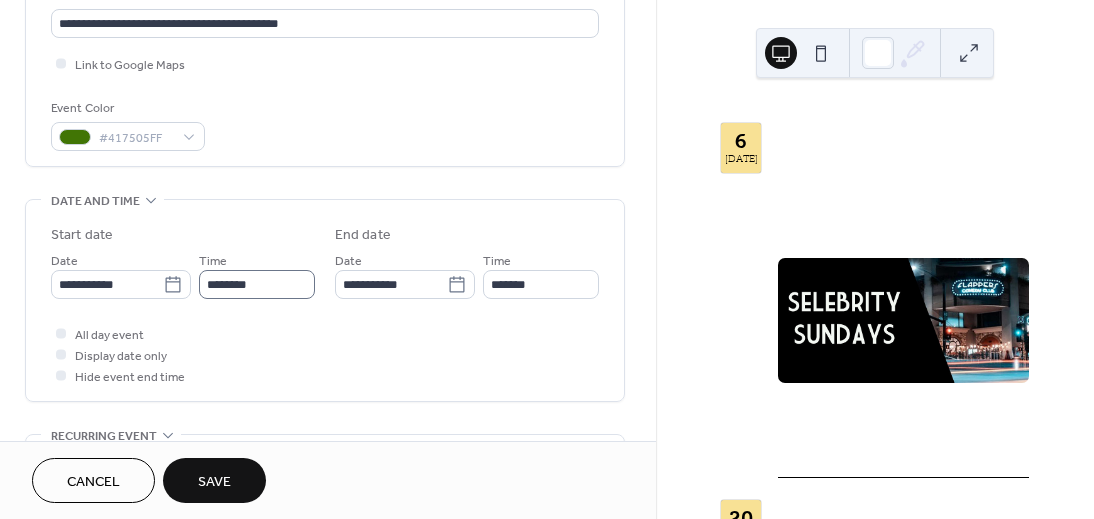 type on "**********" 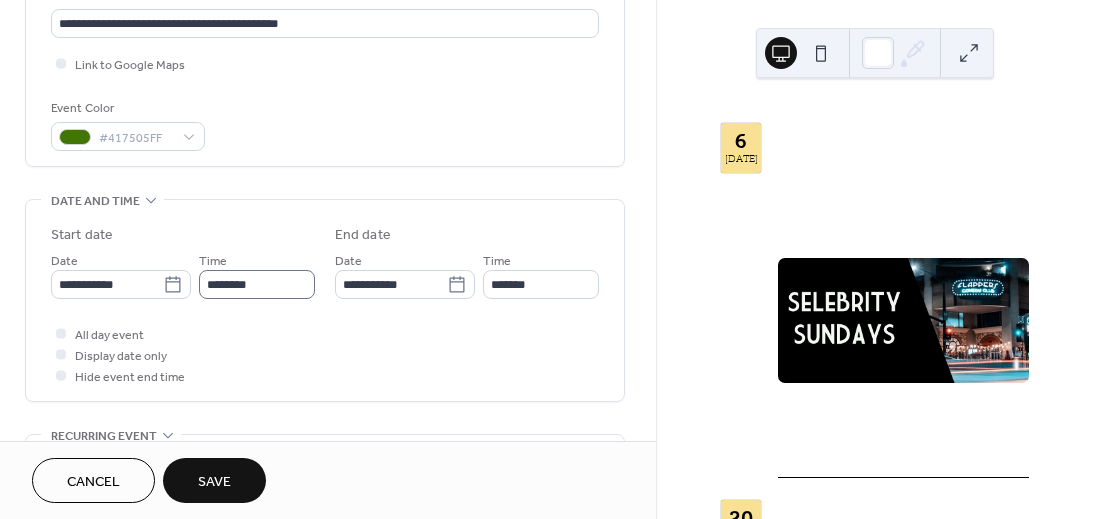 type on "**********" 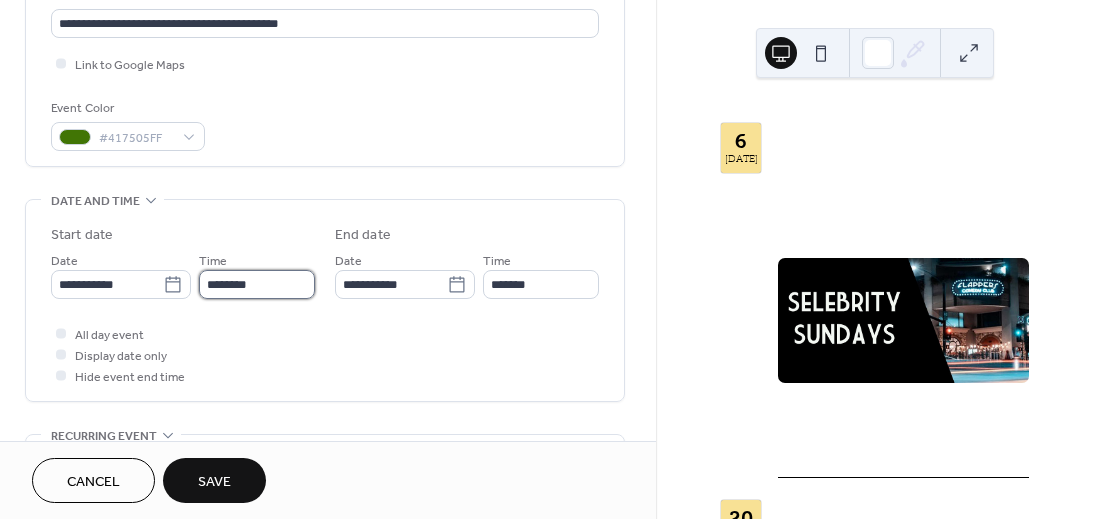 click on "********" at bounding box center [257, 284] 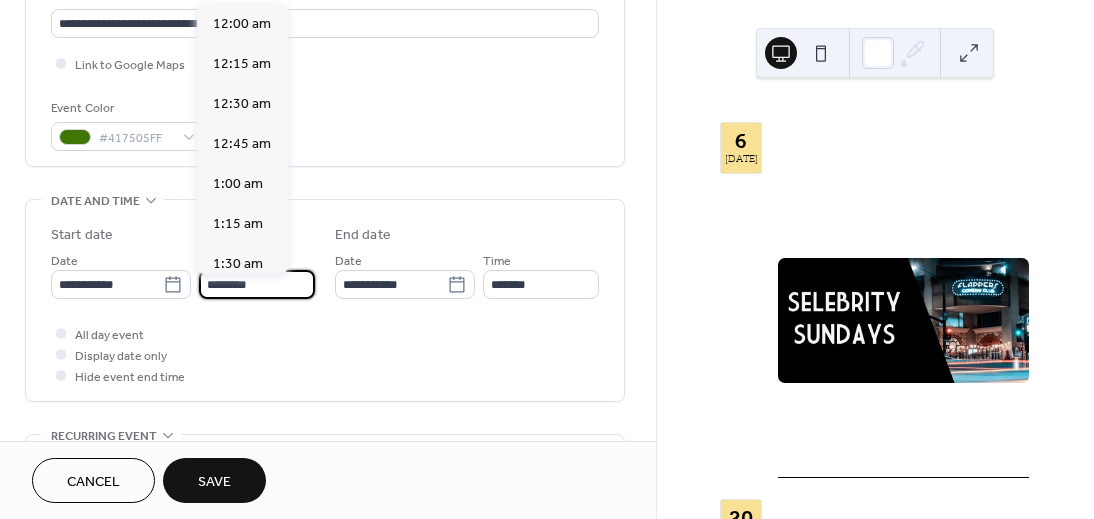 scroll, scrollTop: 1920, scrollLeft: 0, axis: vertical 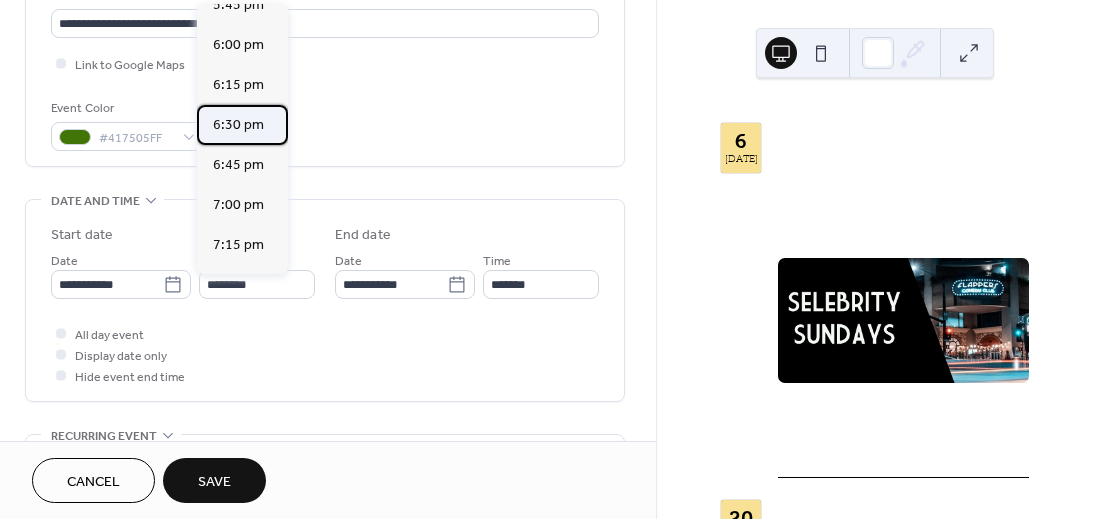 click on "6:30 pm" at bounding box center (238, 125) 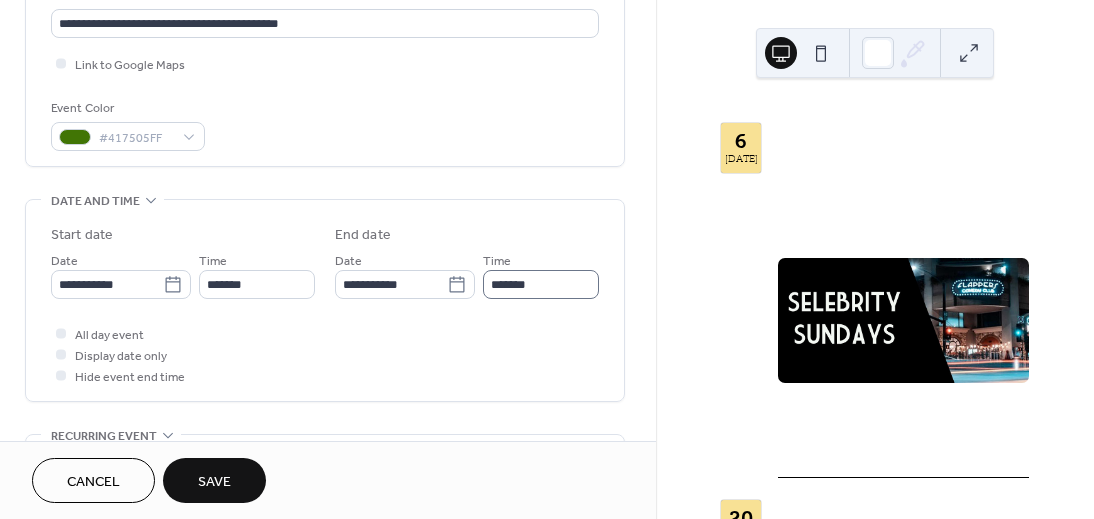 type on "*******" 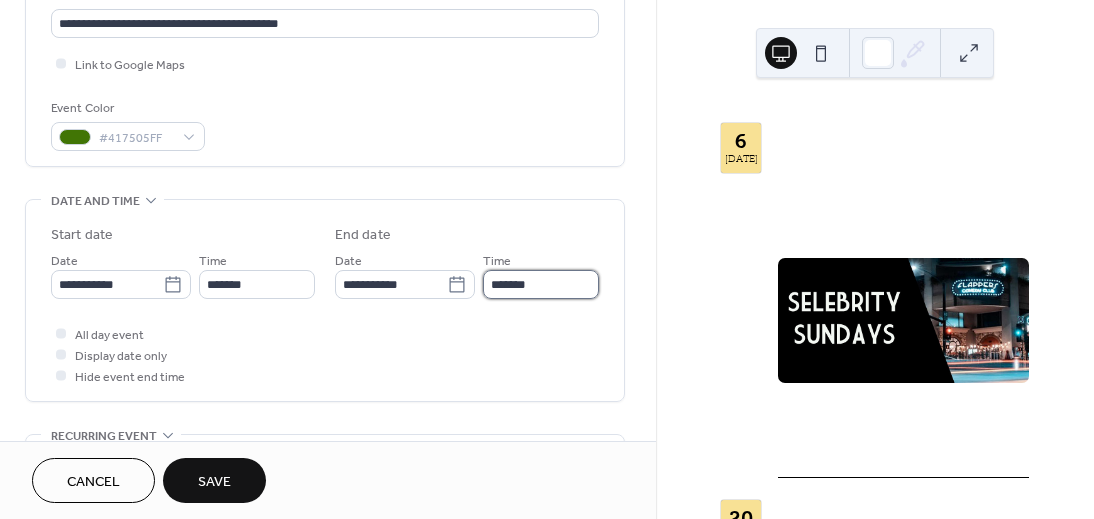 click on "*******" at bounding box center (541, 284) 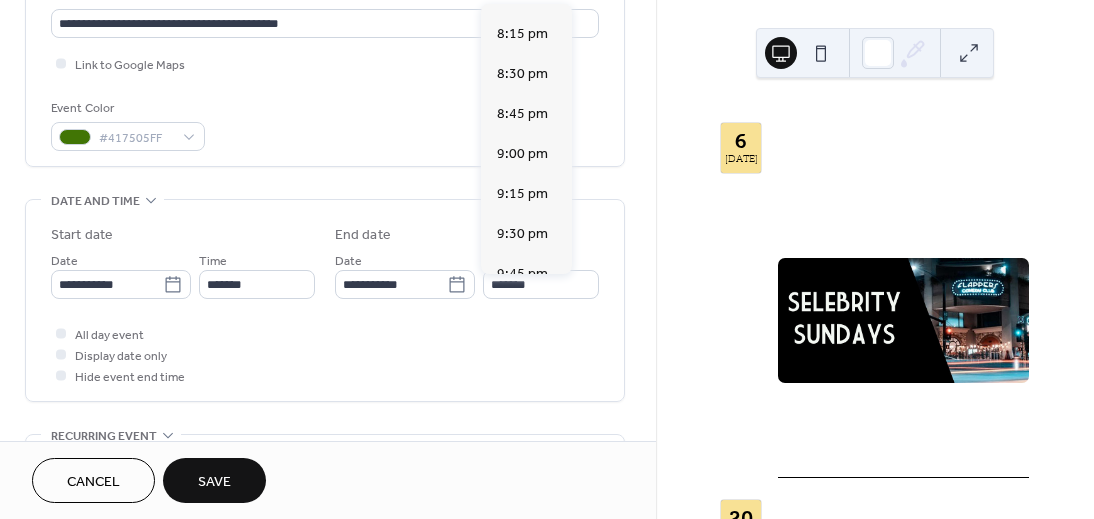 scroll, scrollTop: 460, scrollLeft: 0, axis: vertical 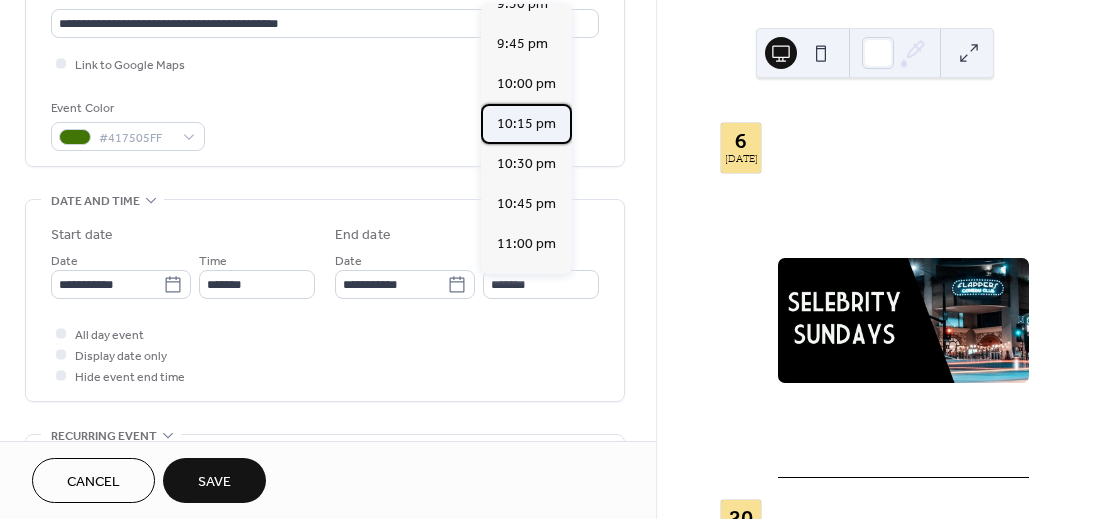 click on "10:15 pm" at bounding box center [526, 124] 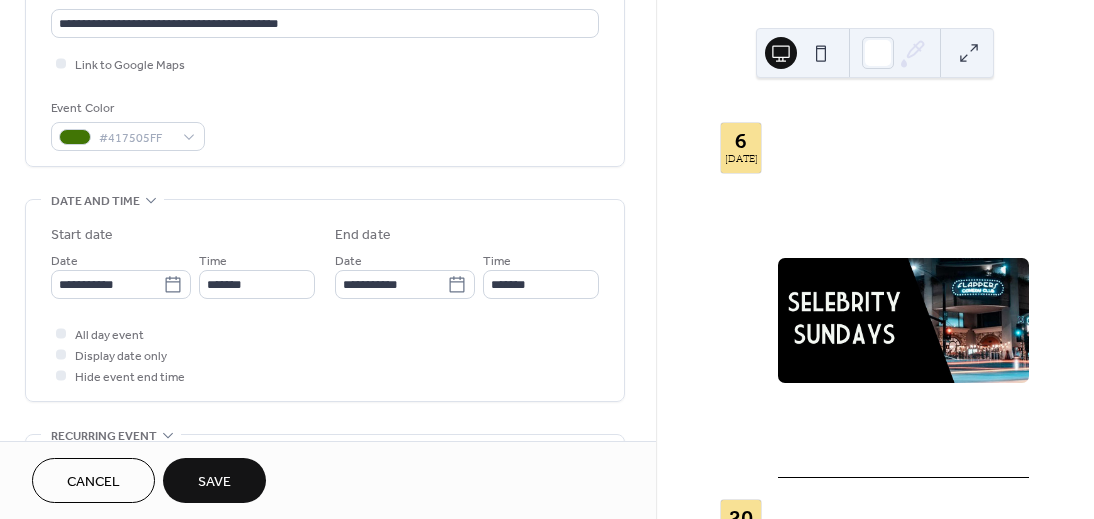 type on "********" 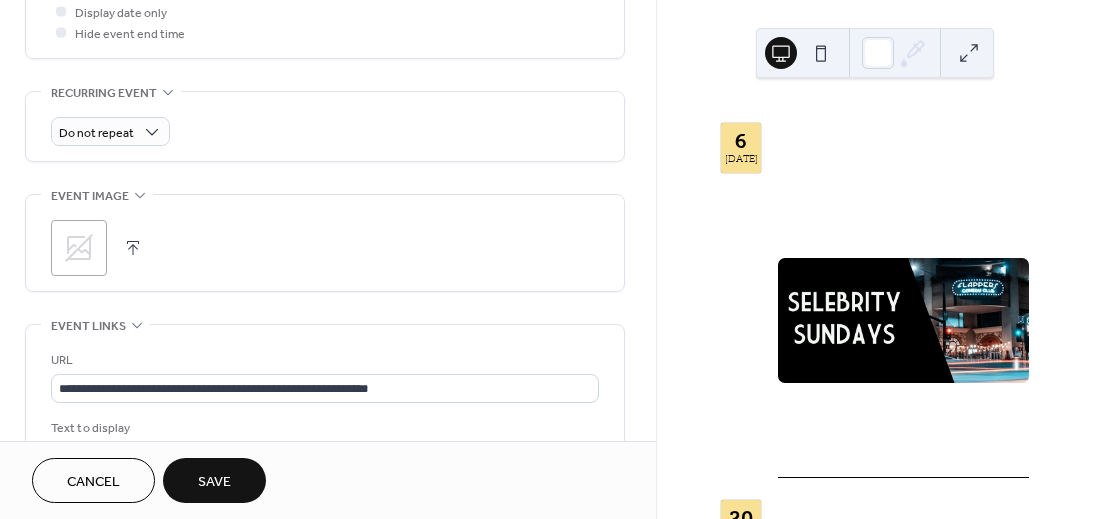 scroll, scrollTop: 816, scrollLeft: 0, axis: vertical 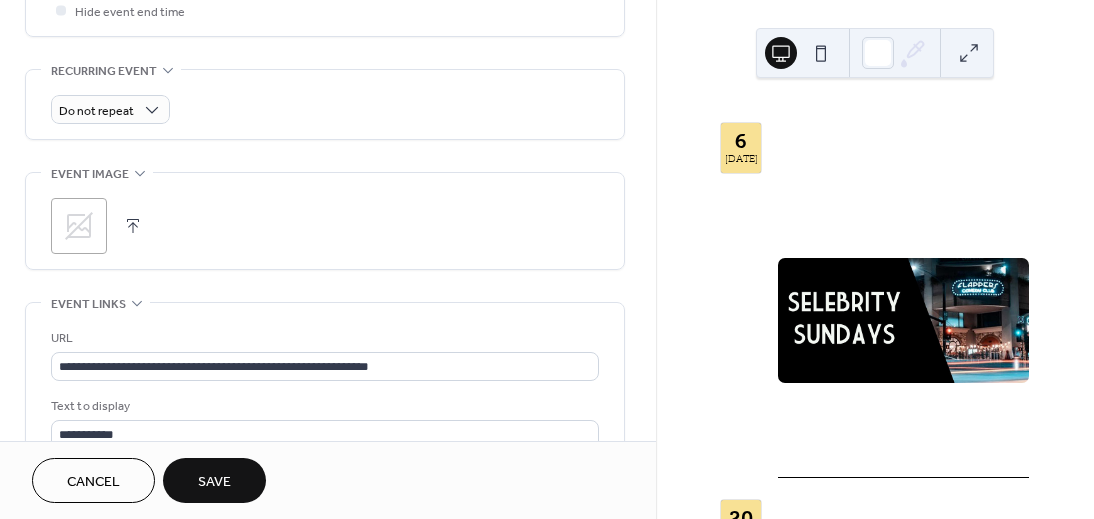 click 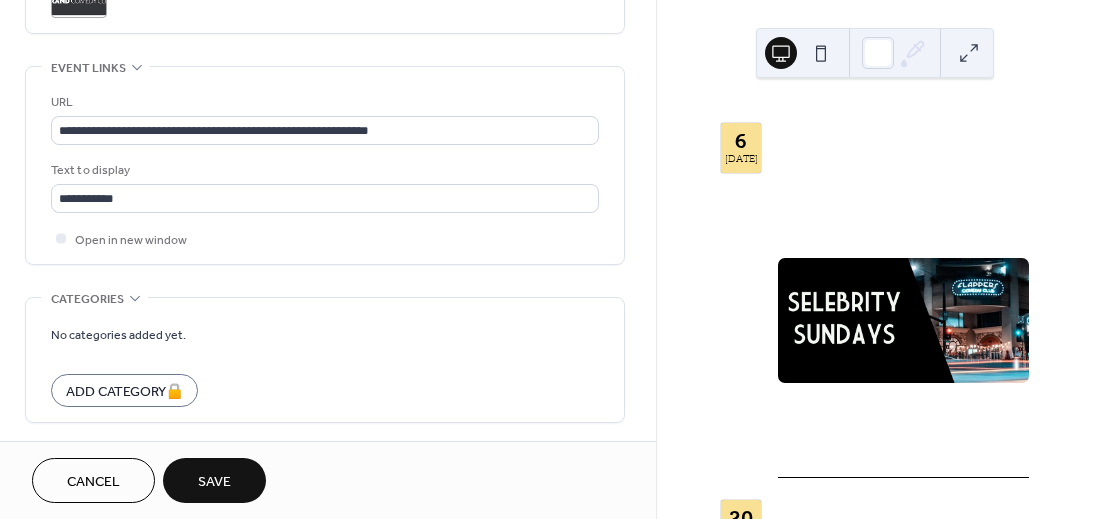 scroll, scrollTop: 1138, scrollLeft: 0, axis: vertical 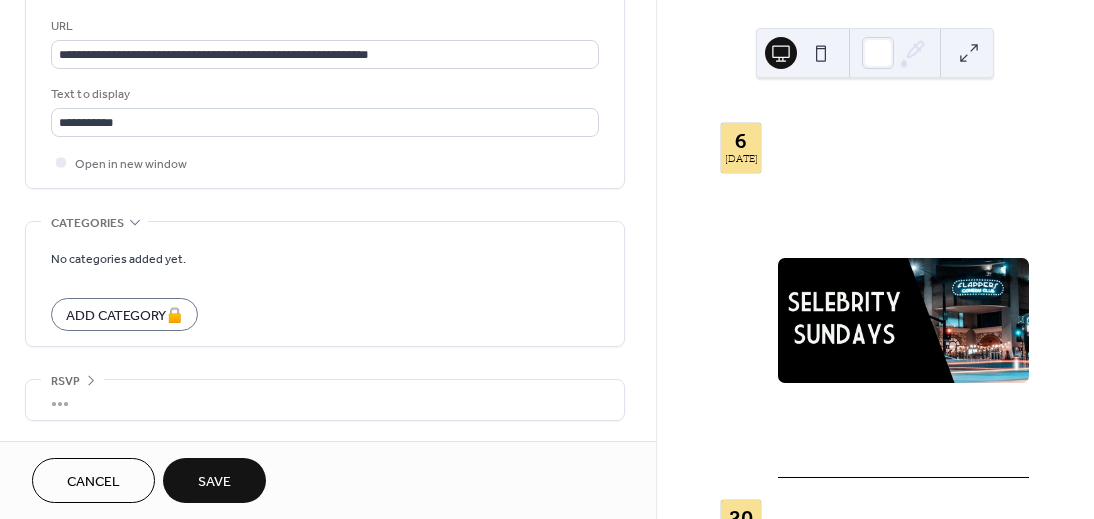 click on "Save" at bounding box center [214, 482] 